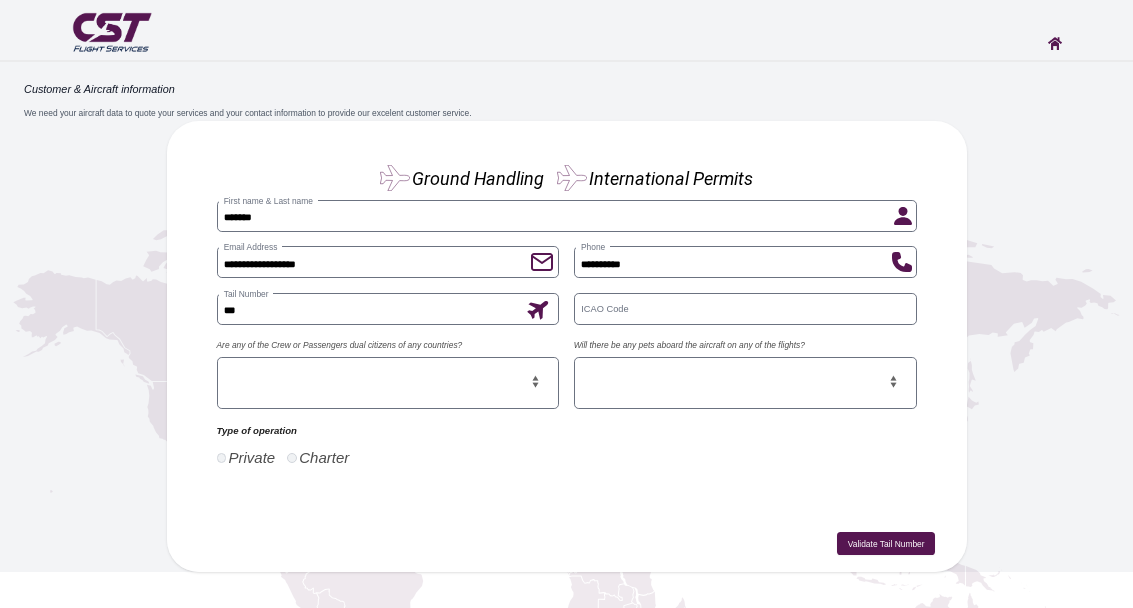 scroll, scrollTop: 218, scrollLeft: 0, axis: vertical 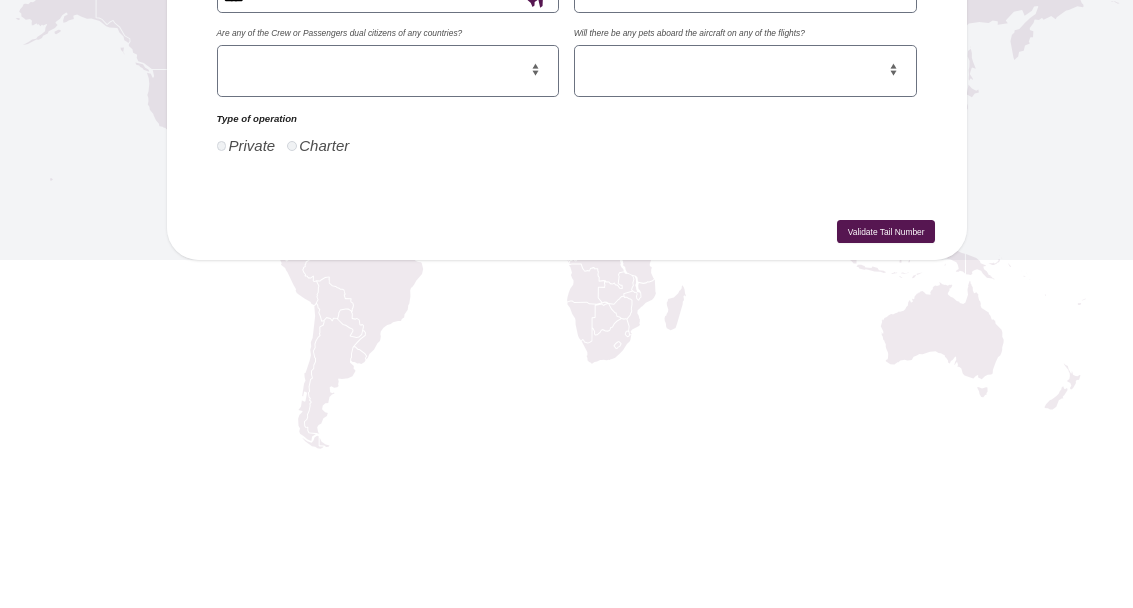 type on "******" 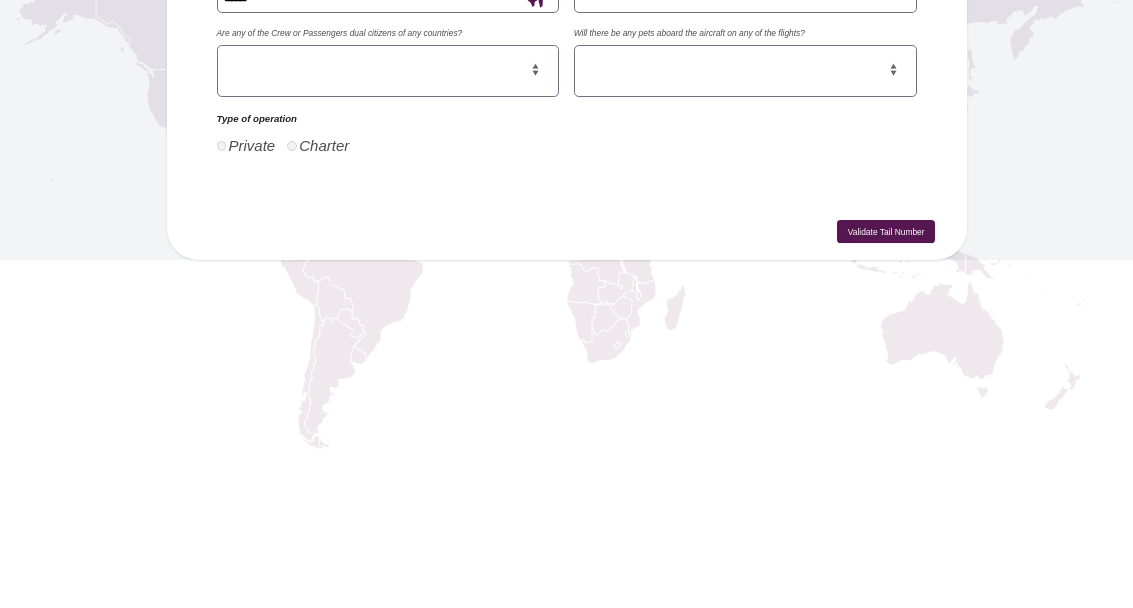 type on "****" 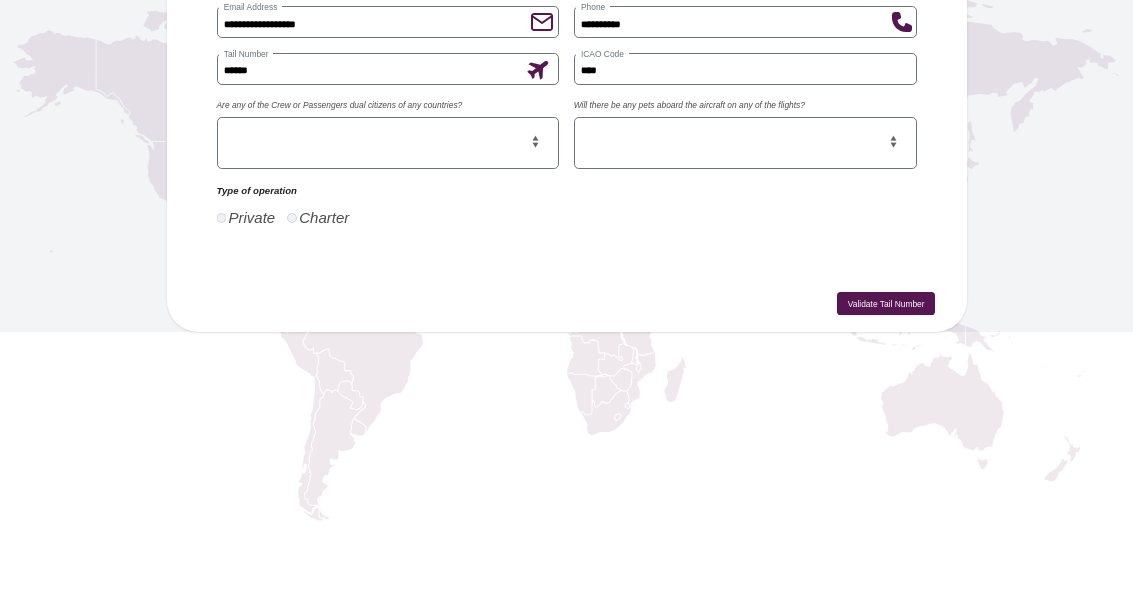 type on "******" 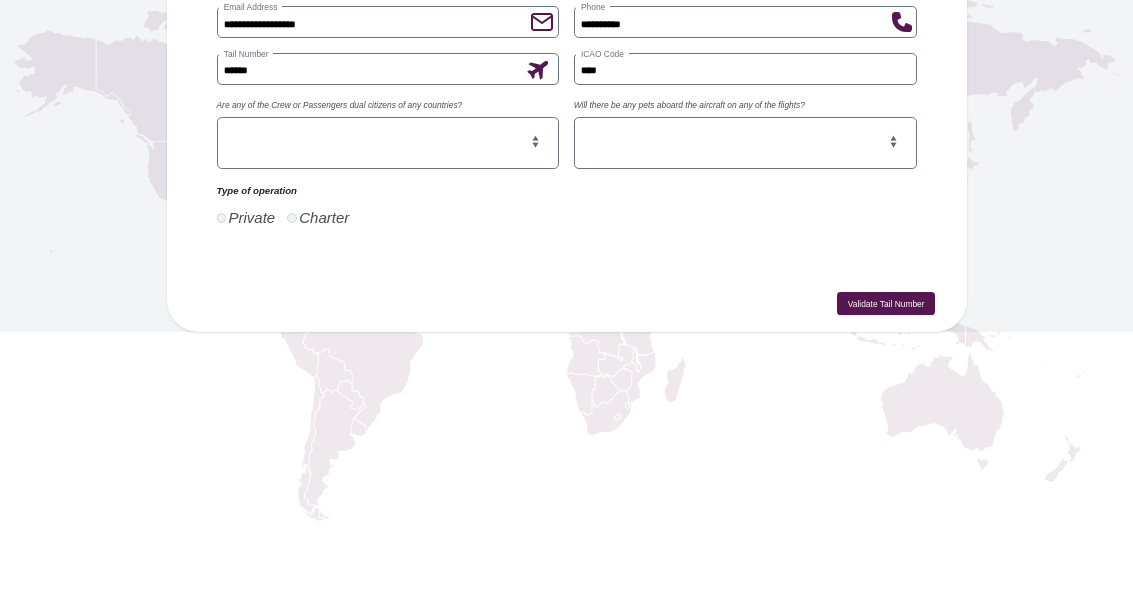 click on "*******" at bounding box center (567, -2) 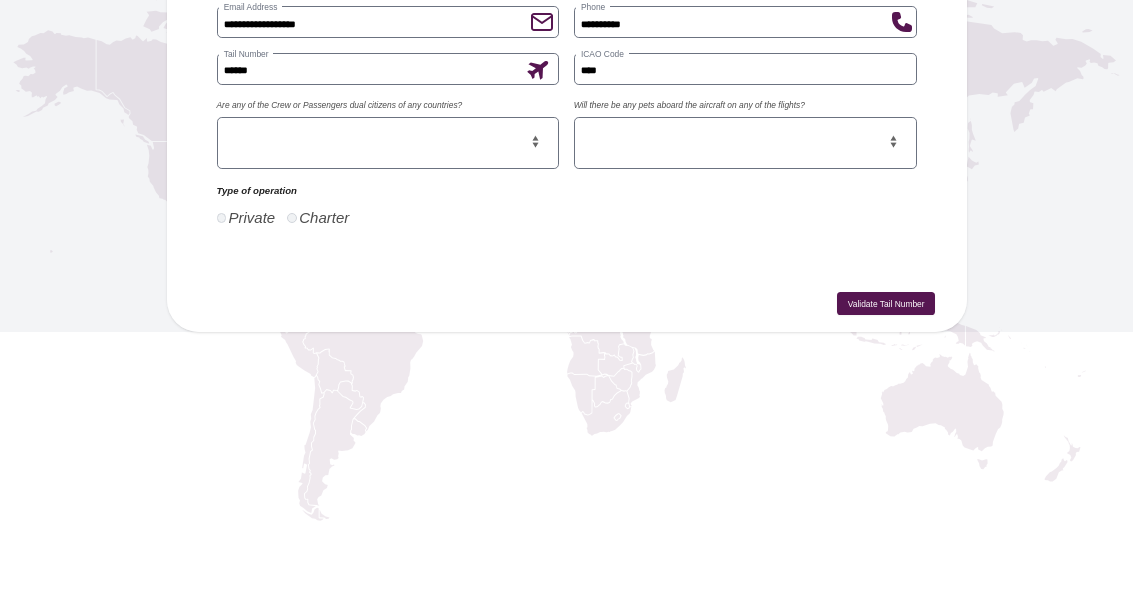 click on "*******" at bounding box center (567, -2) 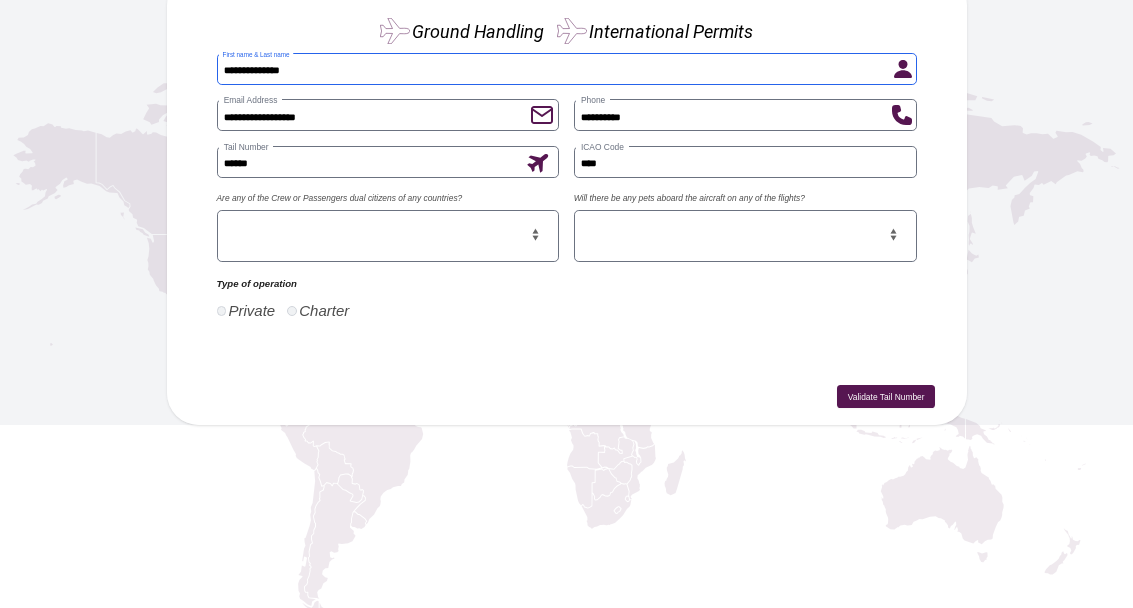 type on "**********" 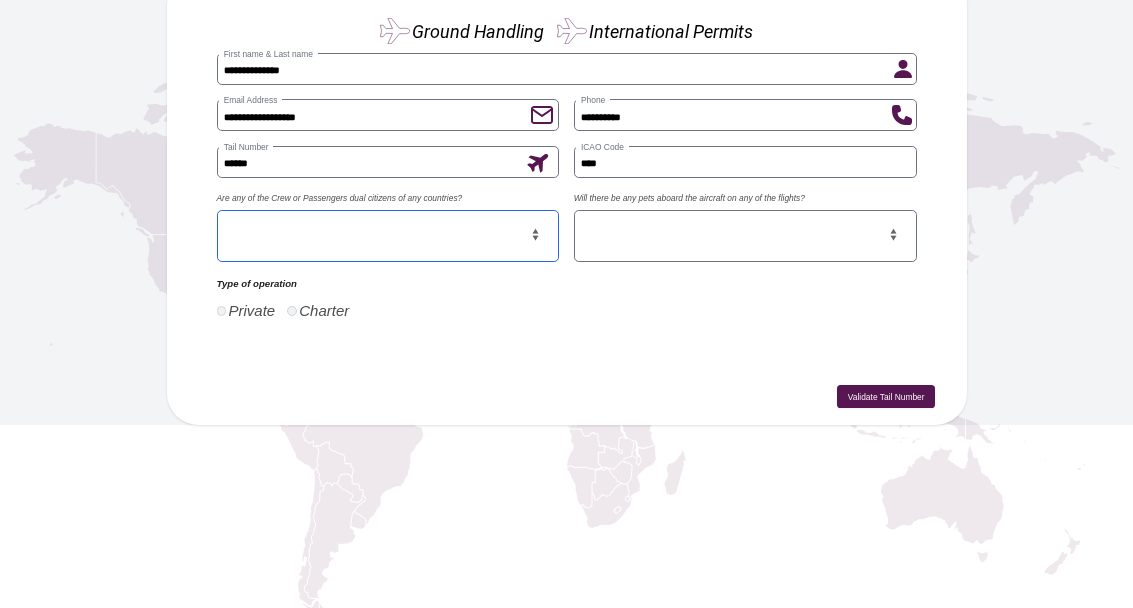 click on "*** **" at bounding box center [388, 236] 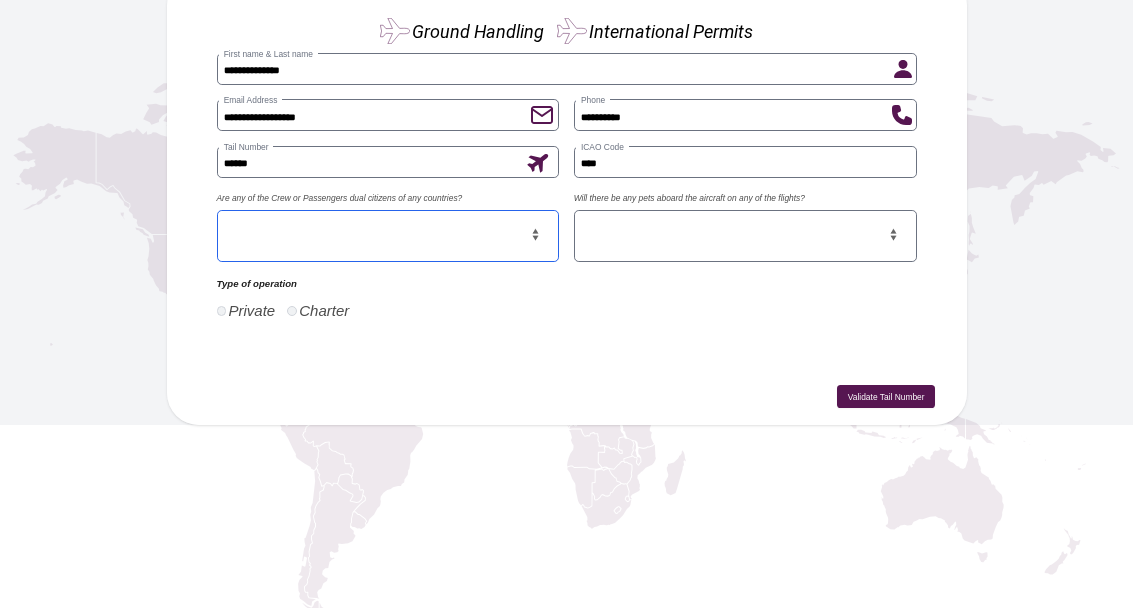 select on "**" 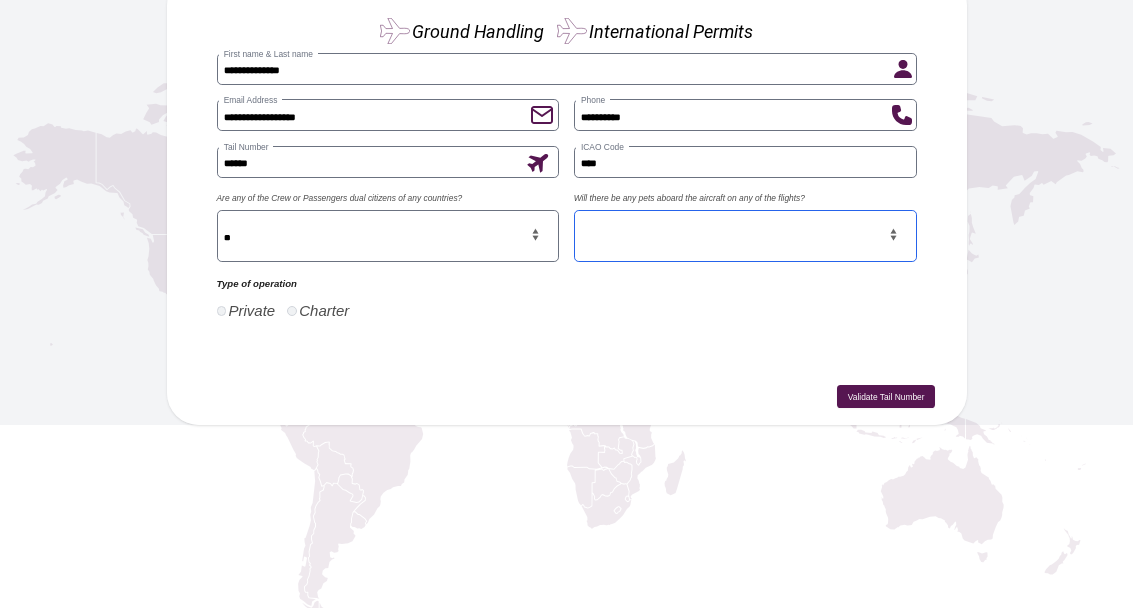 click on "*** **" at bounding box center [745, 236] 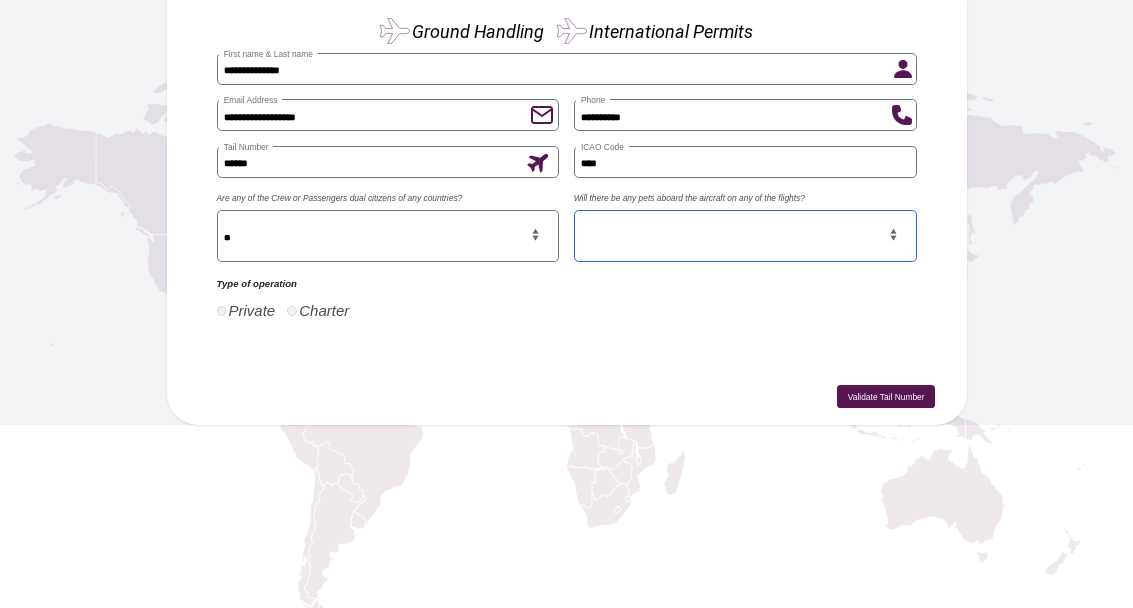 select on "**" 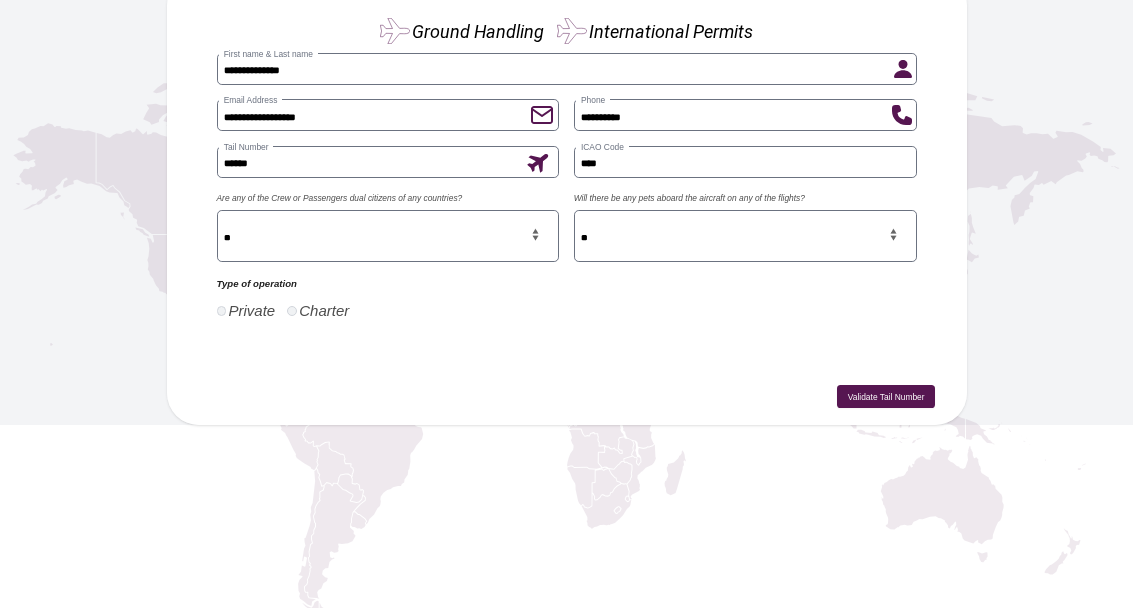 click on "Validate Tail Number" at bounding box center [886, 397] 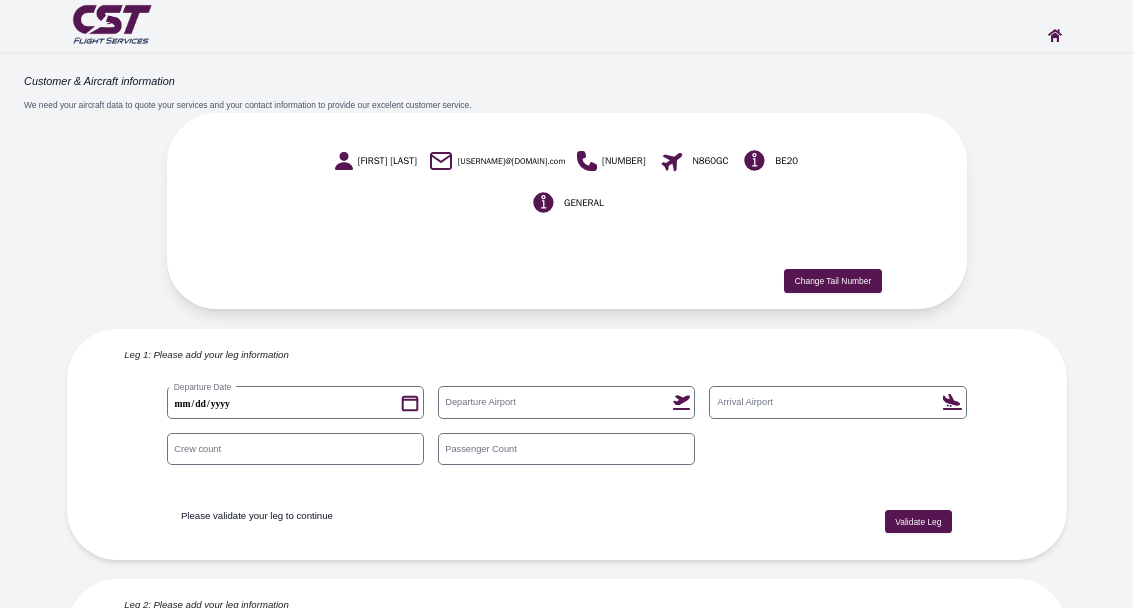 scroll, scrollTop: 8, scrollLeft: 0, axis: vertical 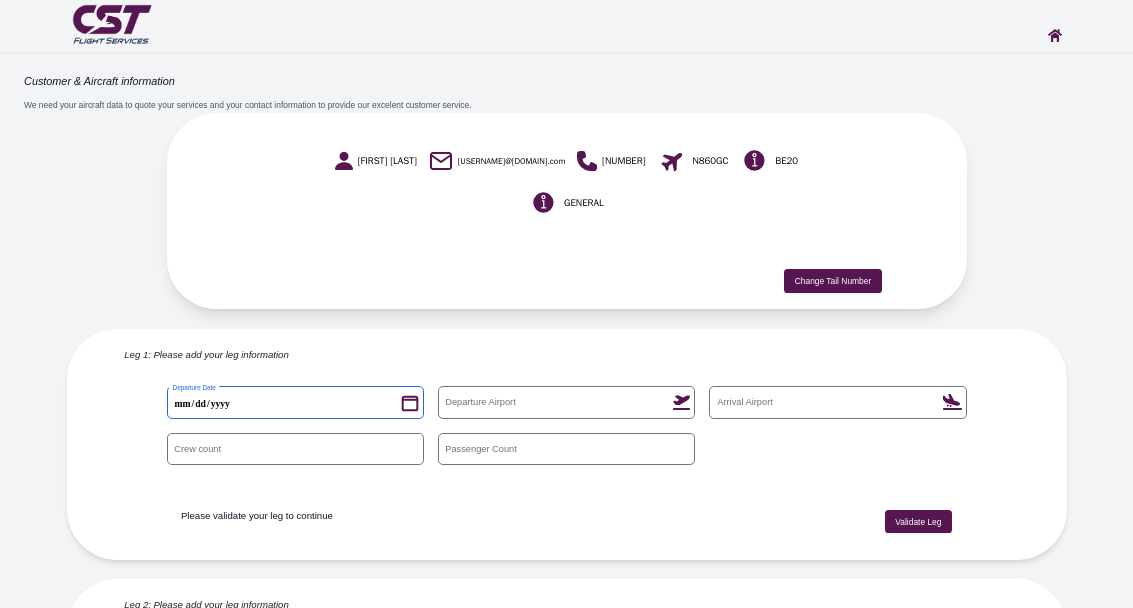 click on "**********" at bounding box center [295, 402] 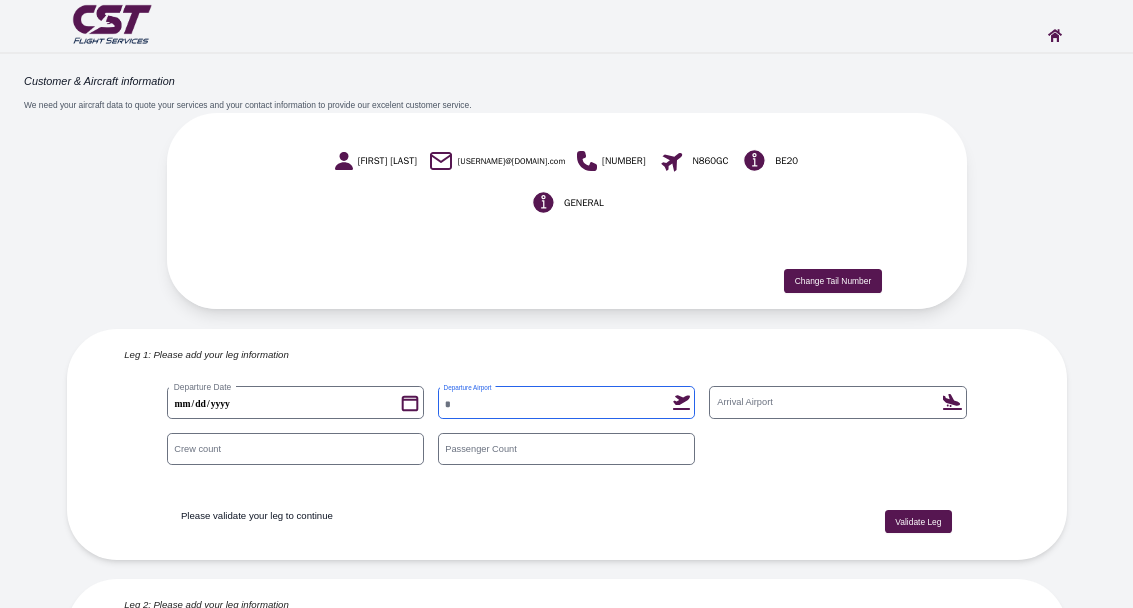 click on "Departure Airport" at bounding box center (566, 402) 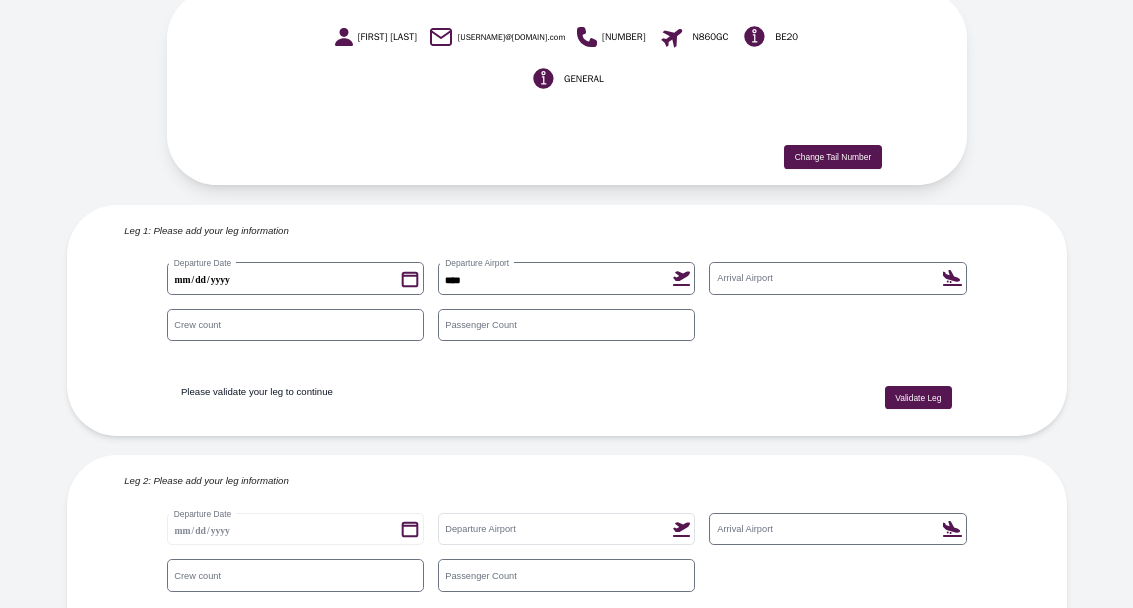 scroll, scrollTop: 131, scrollLeft: 0, axis: vertical 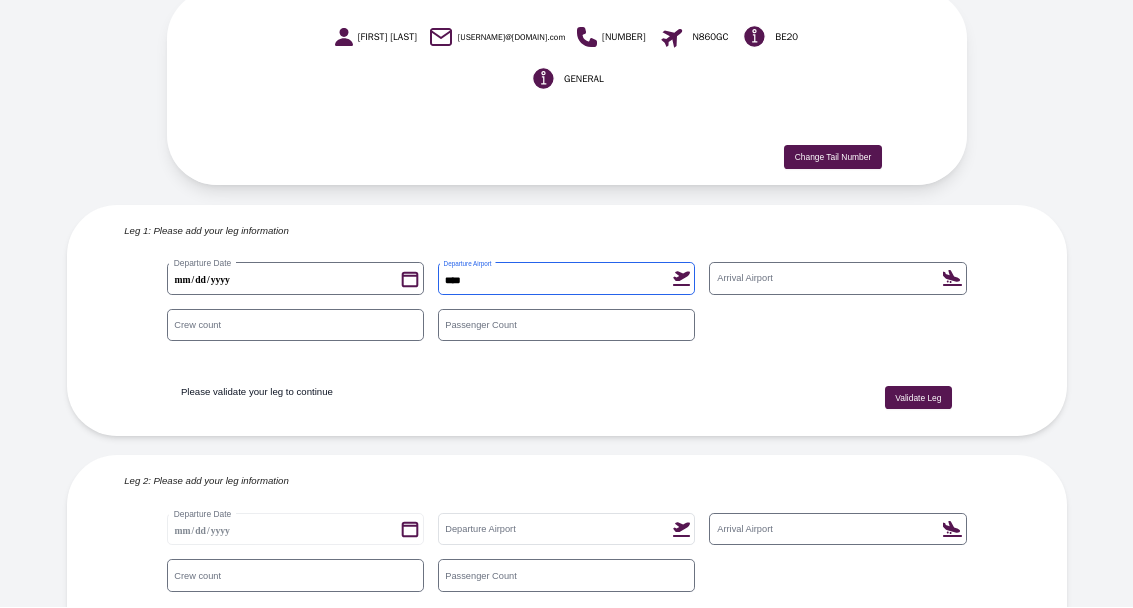 type on "****" 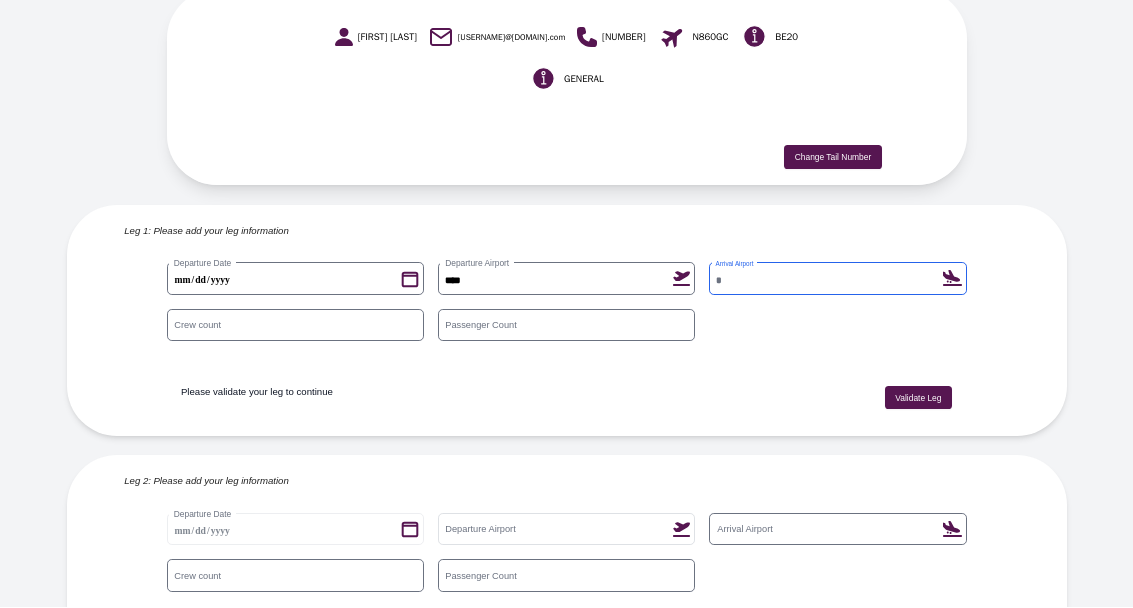click on "Arrival Airport" at bounding box center (837, 279) 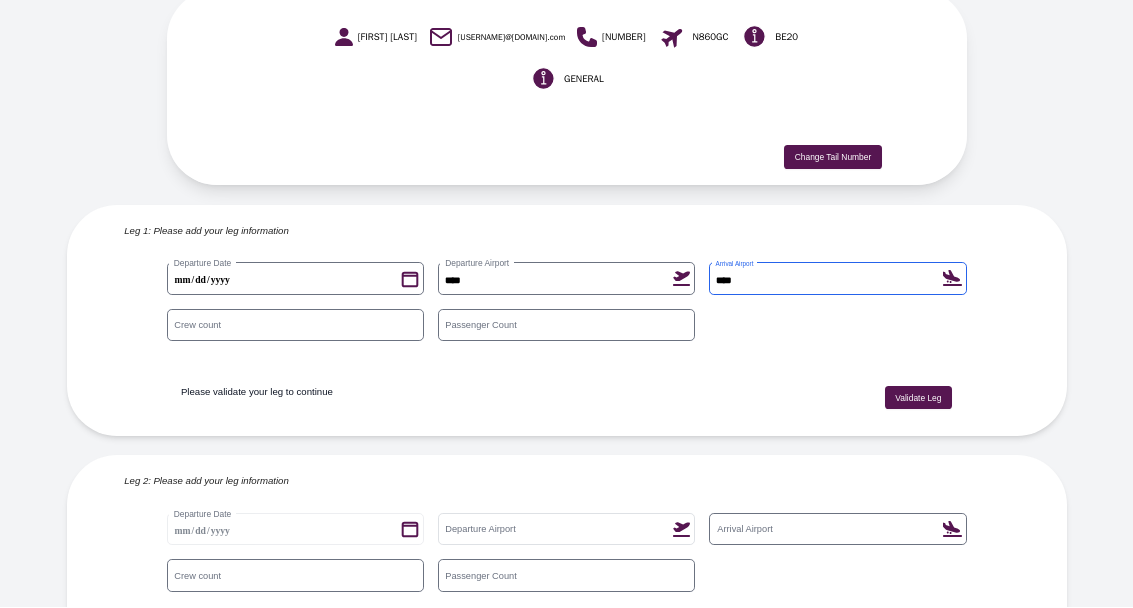 type on "****" 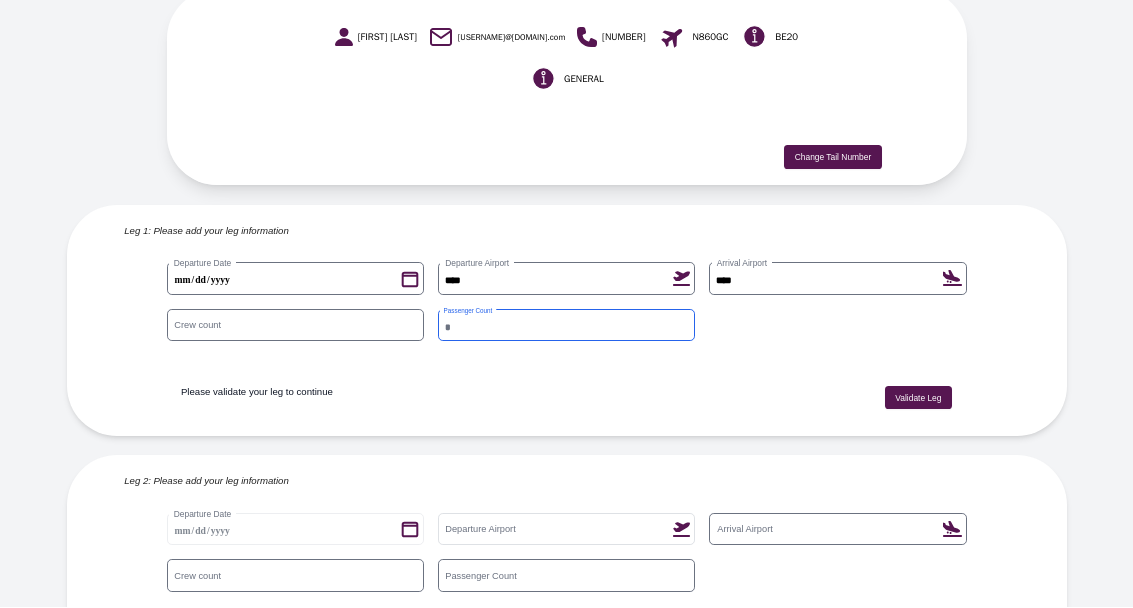 click on "*" at bounding box center (566, 326) 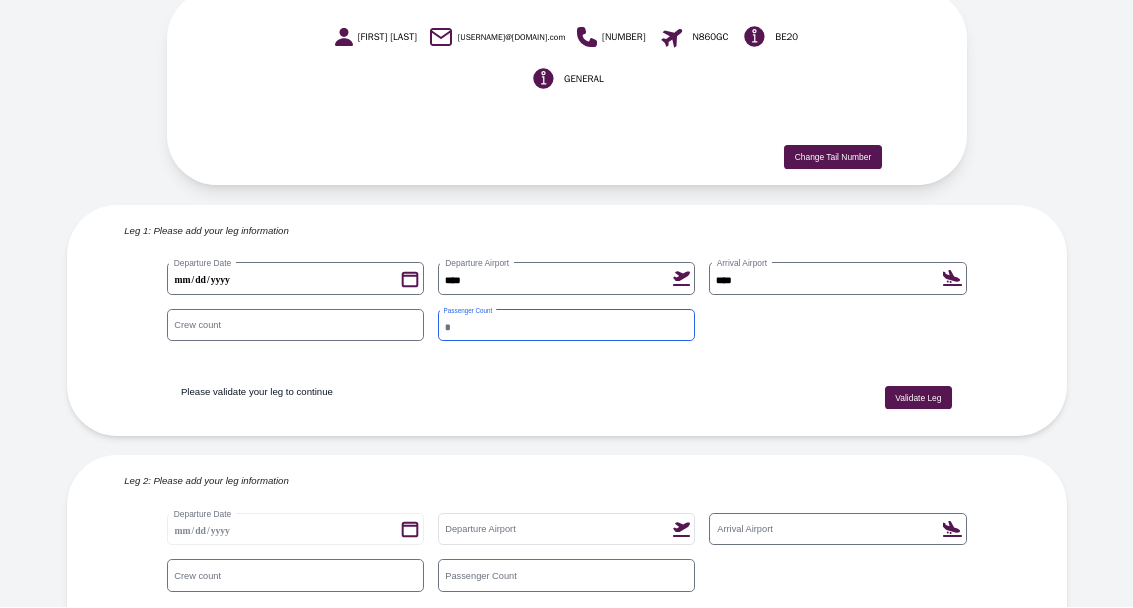type on "*" 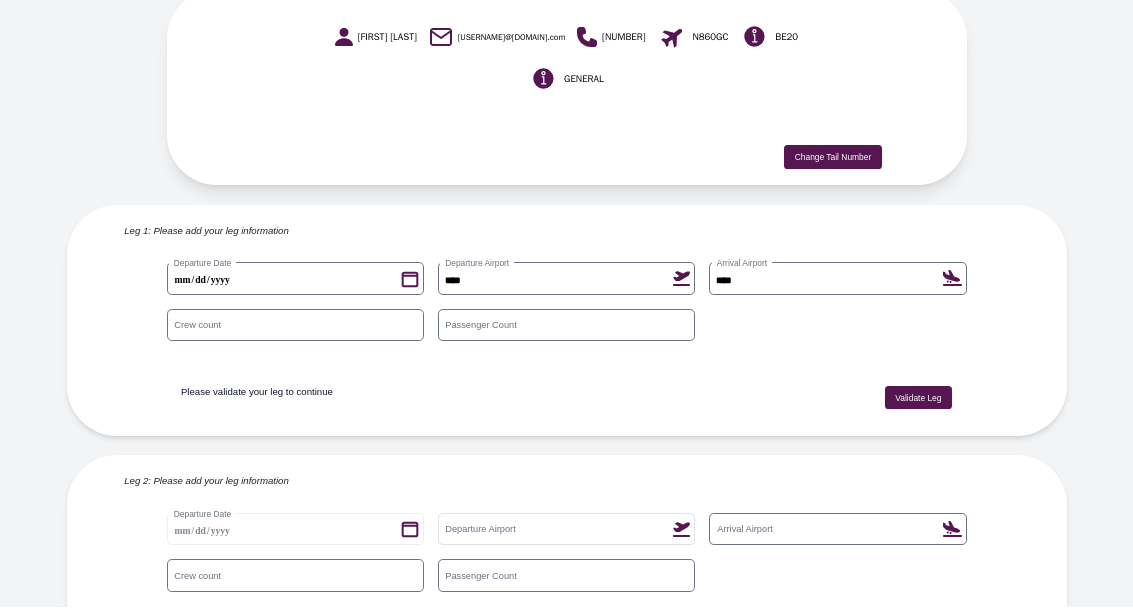 click on "Validate Leg" at bounding box center (918, 399) 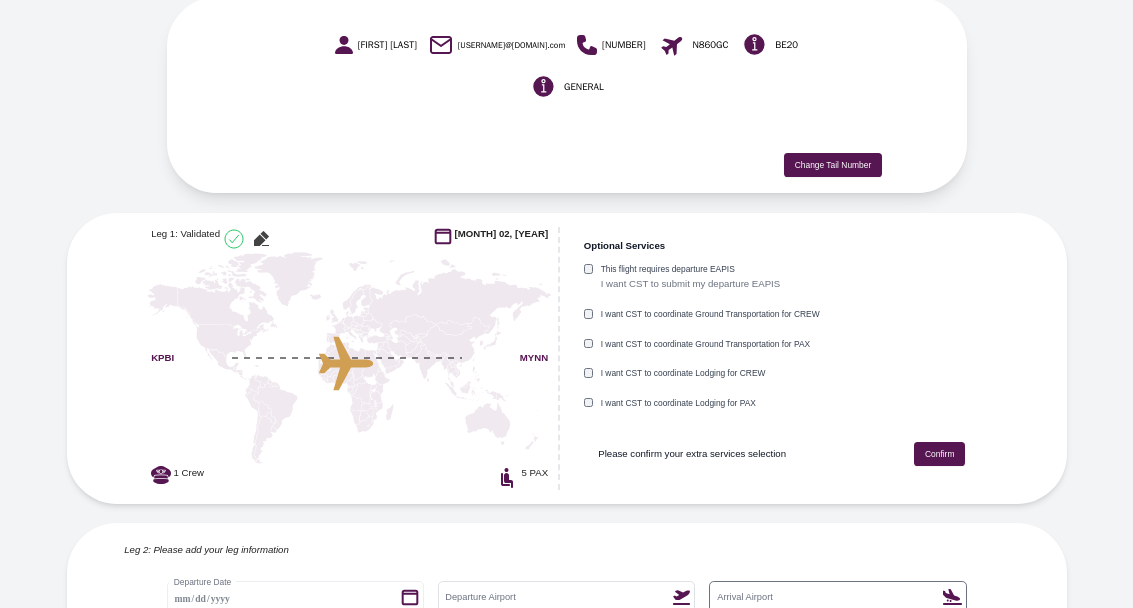 click on "Confirm" at bounding box center [939, 454] 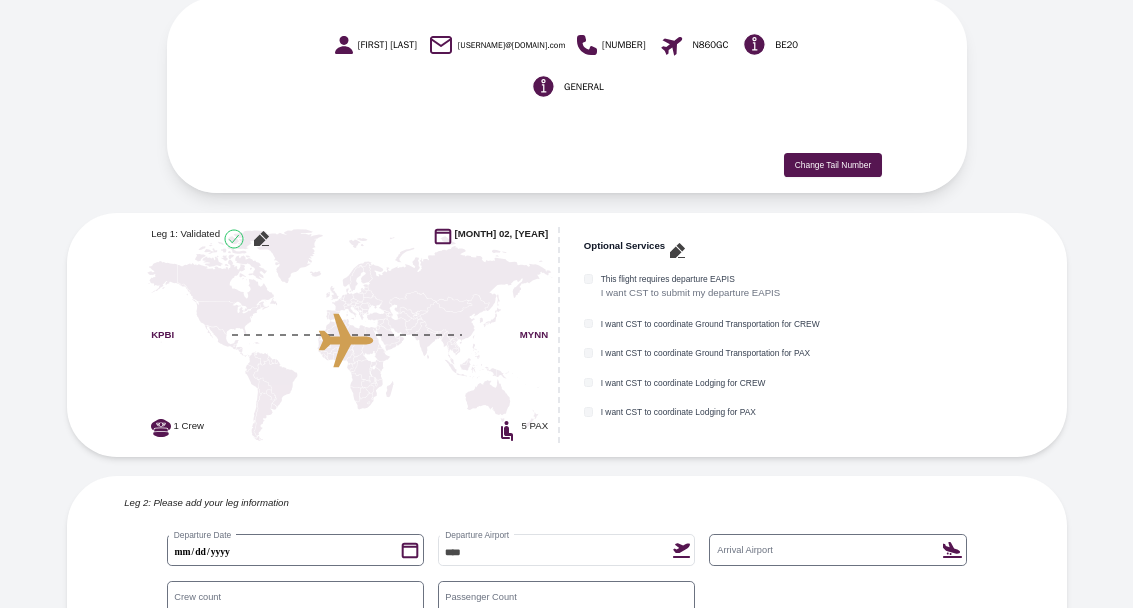scroll, scrollTop: 141, scrollLeft: 0, axis: vertical 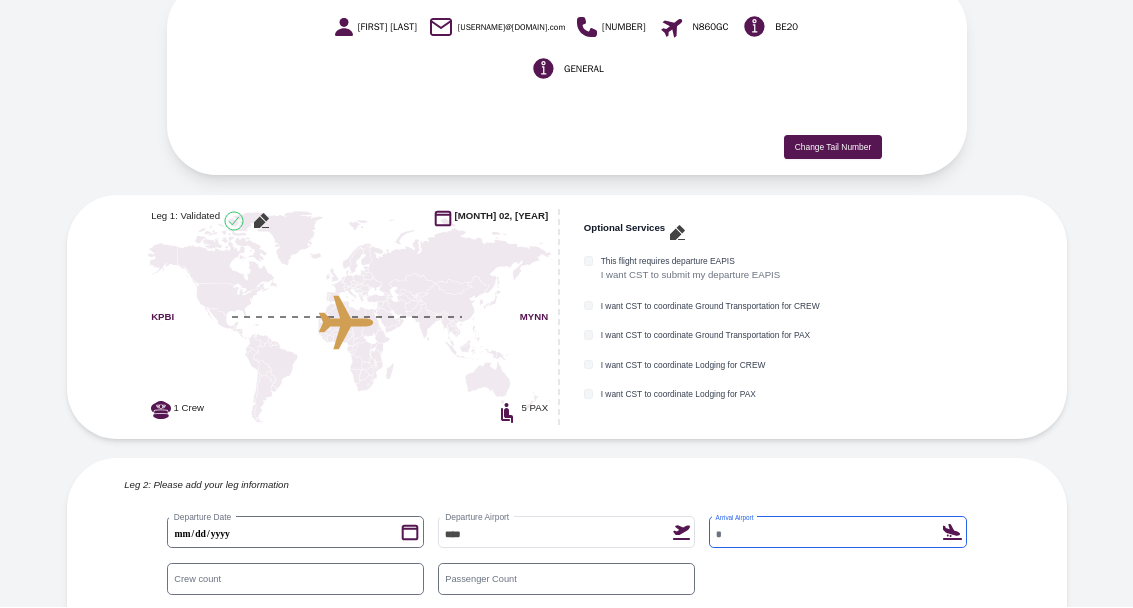 click on "Arrival Airport" at bounding box center [837, 533] 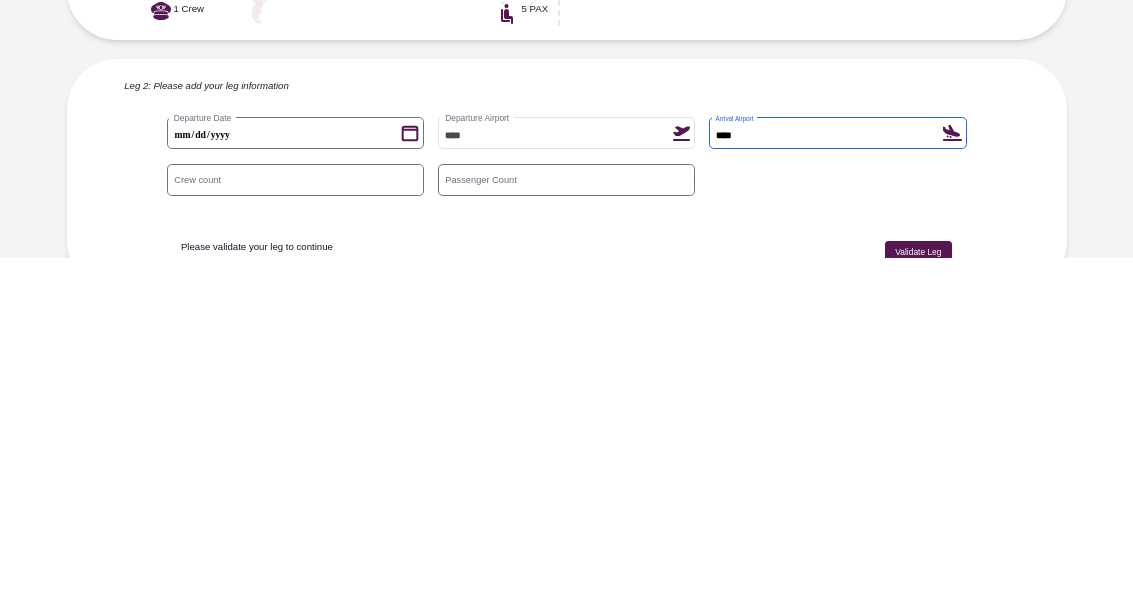type on "****" 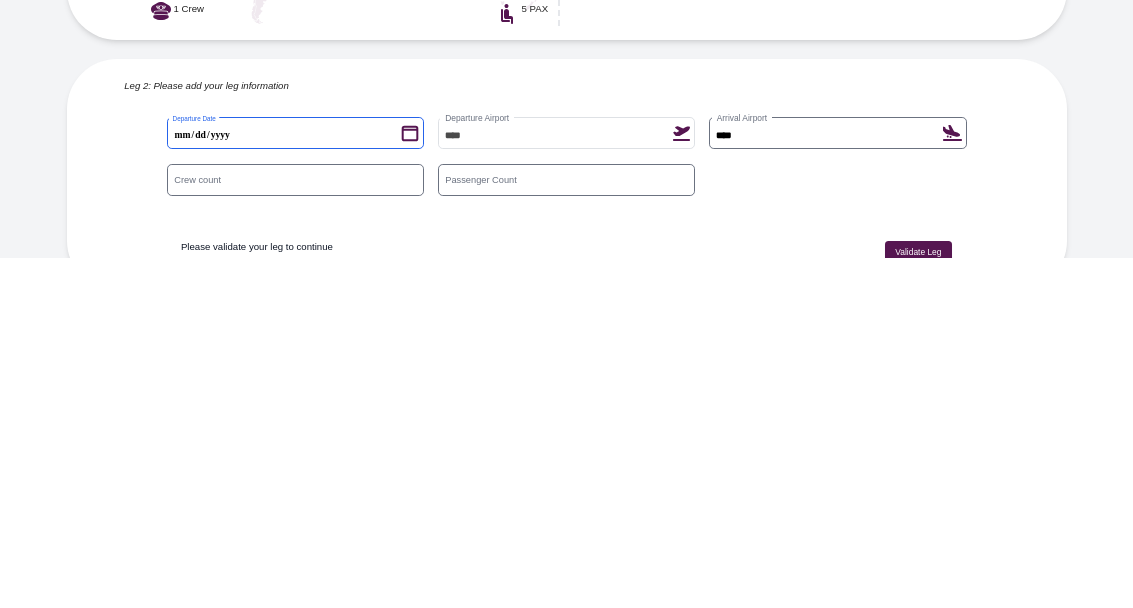 click on "**********" at bounding box center [295, 484] 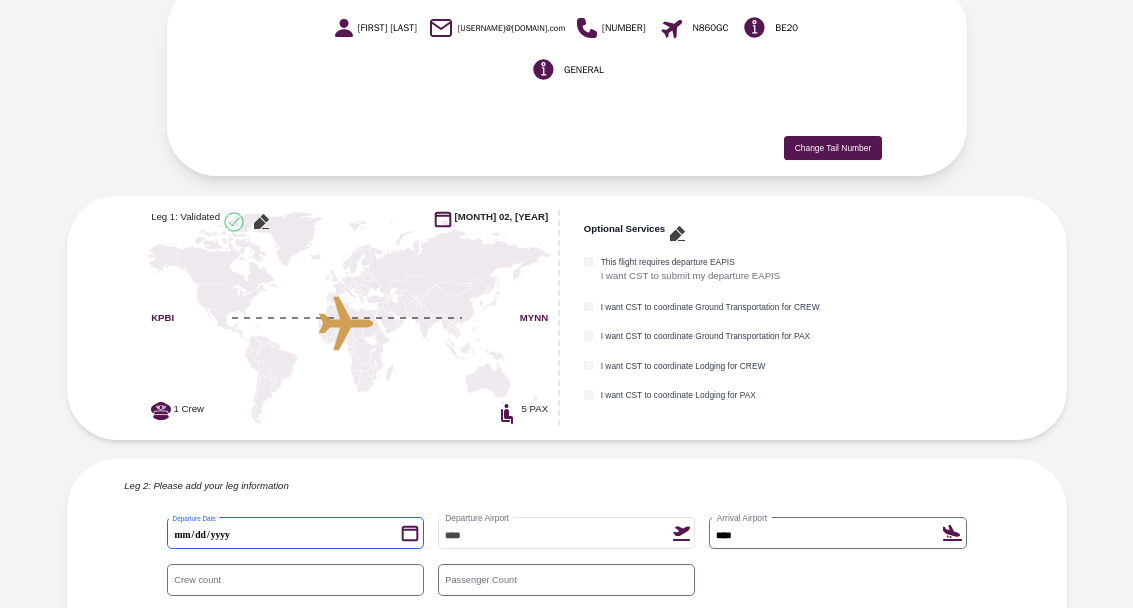 scroll, scrollTop: 141, scrollLeft: 0, axis: vertical 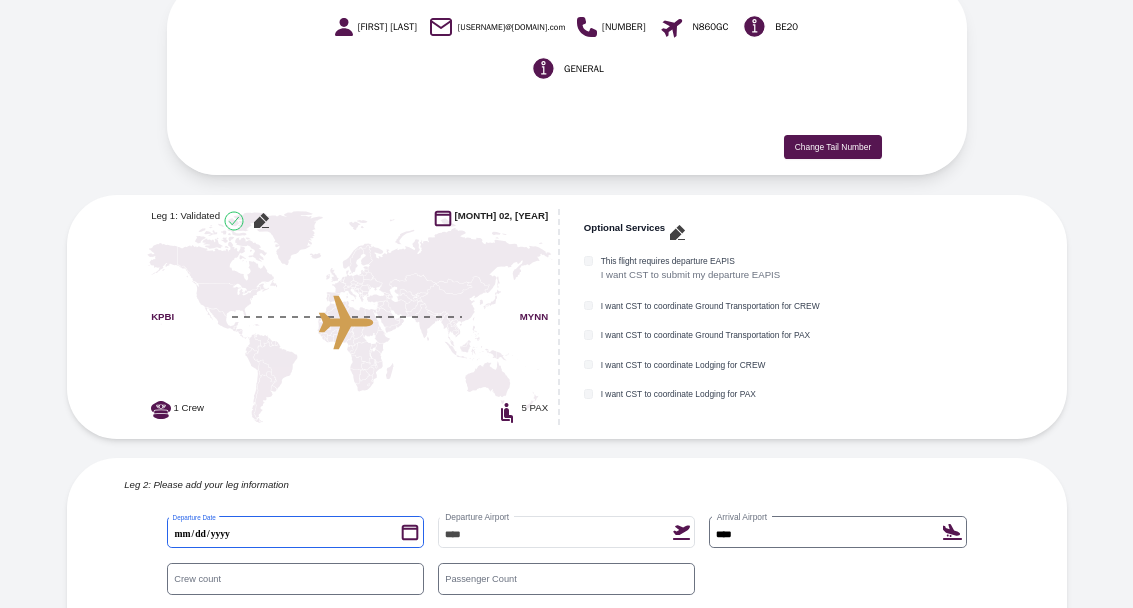 click on "**********" at bounding box center (295, 533) 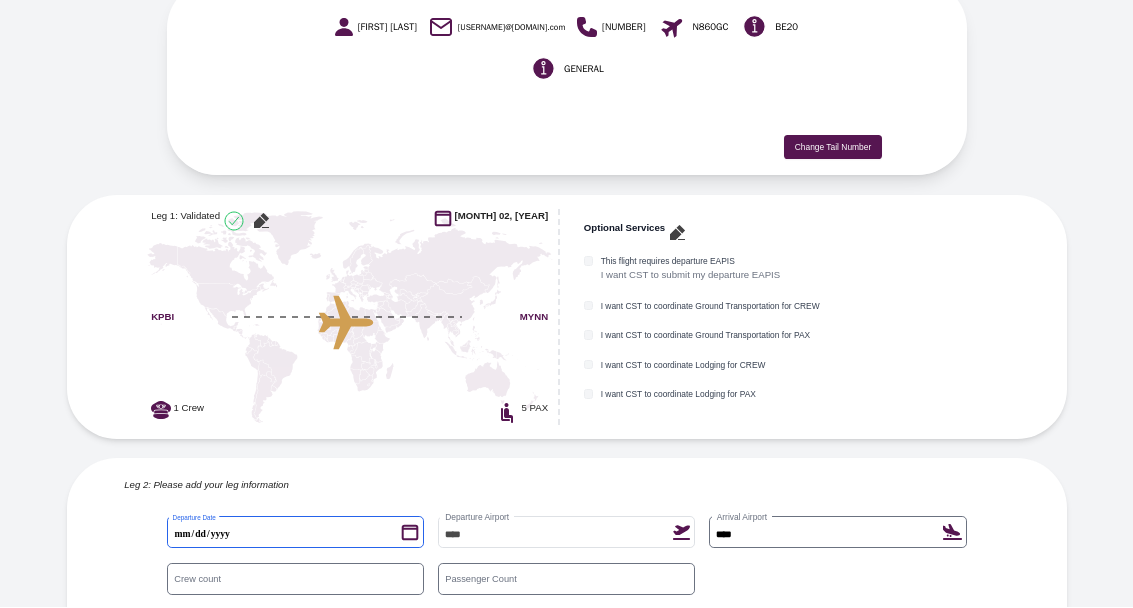 click on "**********" at bounding box center [295, 533] 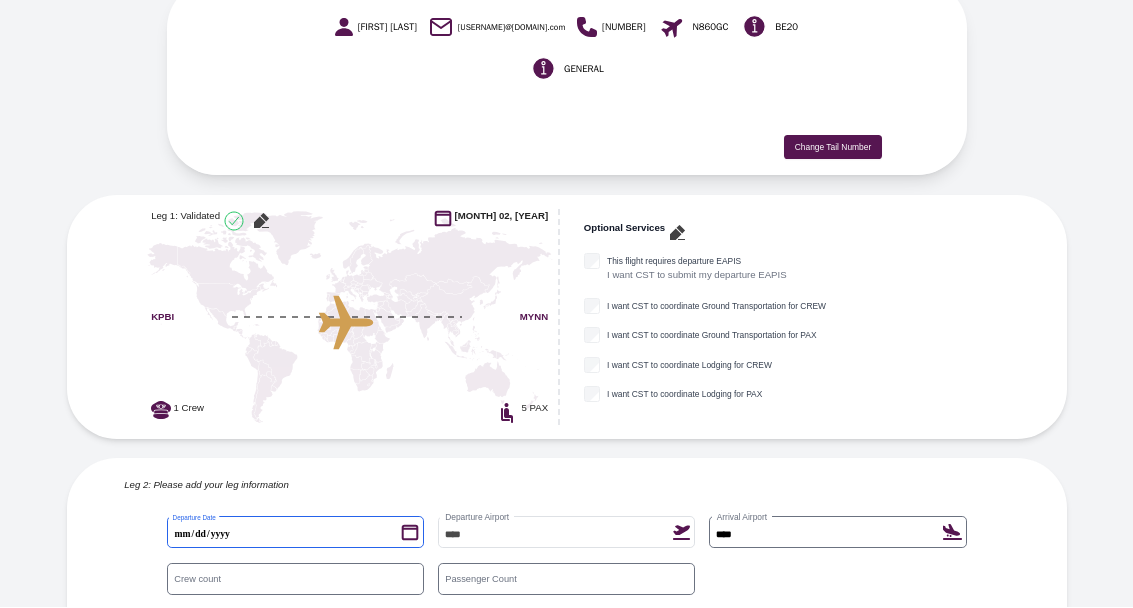 scroll, scrollTop: 219, scrollLeft: 0, axis: vertical 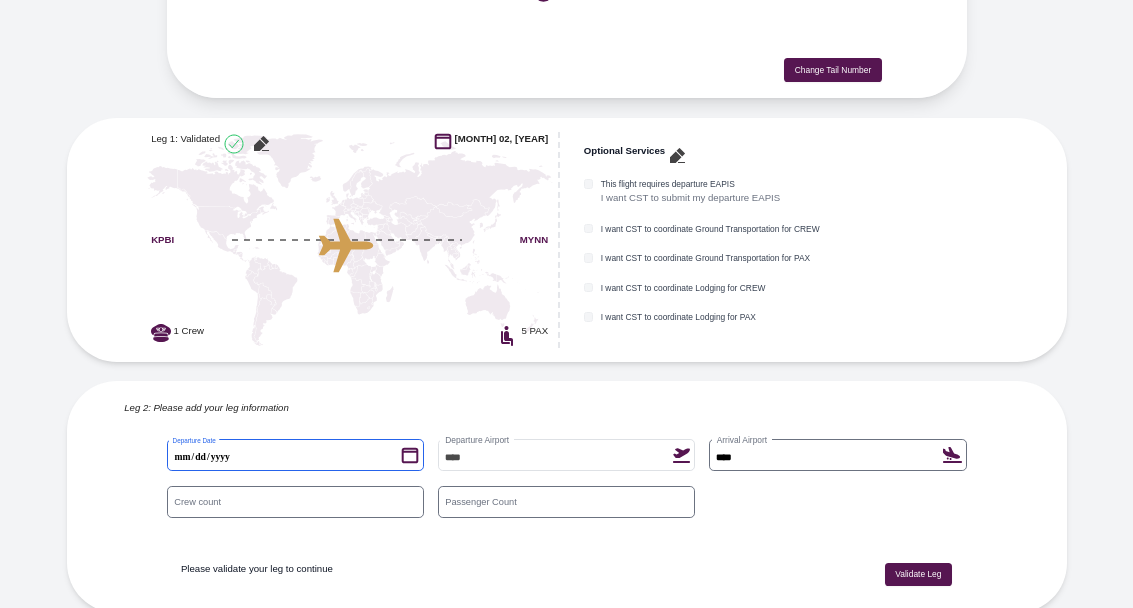 type on "**********" 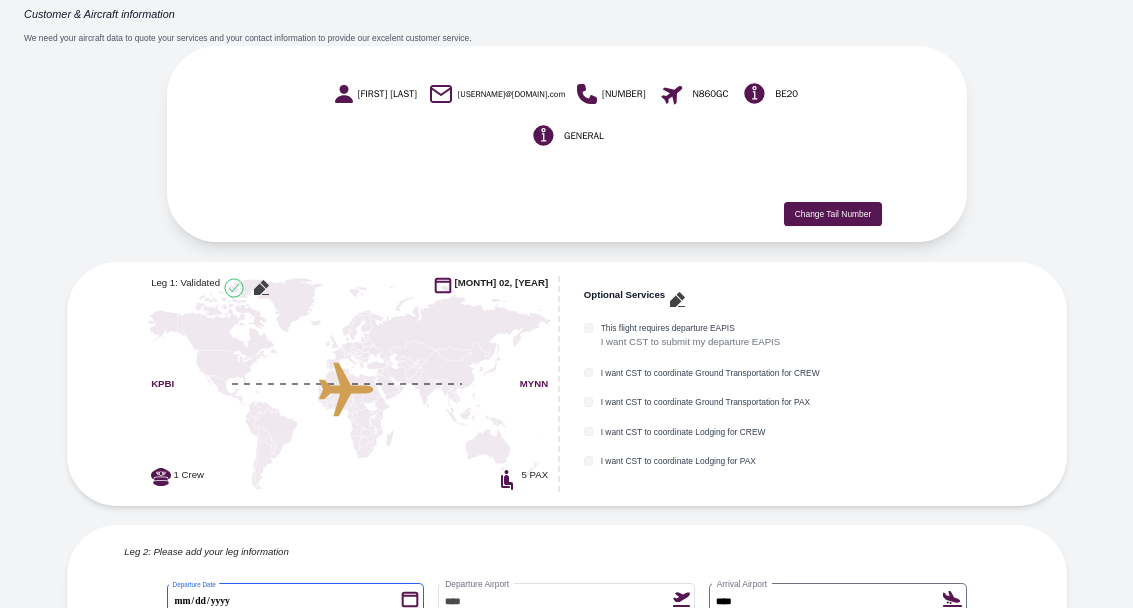 scroll, scrollTop: 72, scrollLeft: 0, axis: vertical 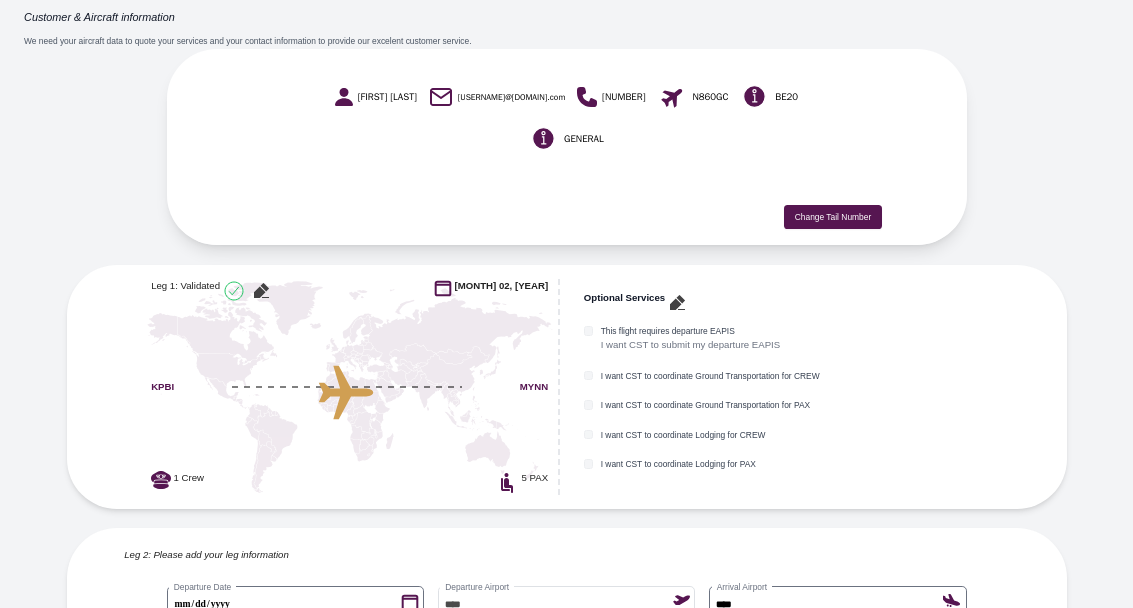 click on "I want CST to coordinate Ground Transportation for PAX" at bounding box center [782, 411] 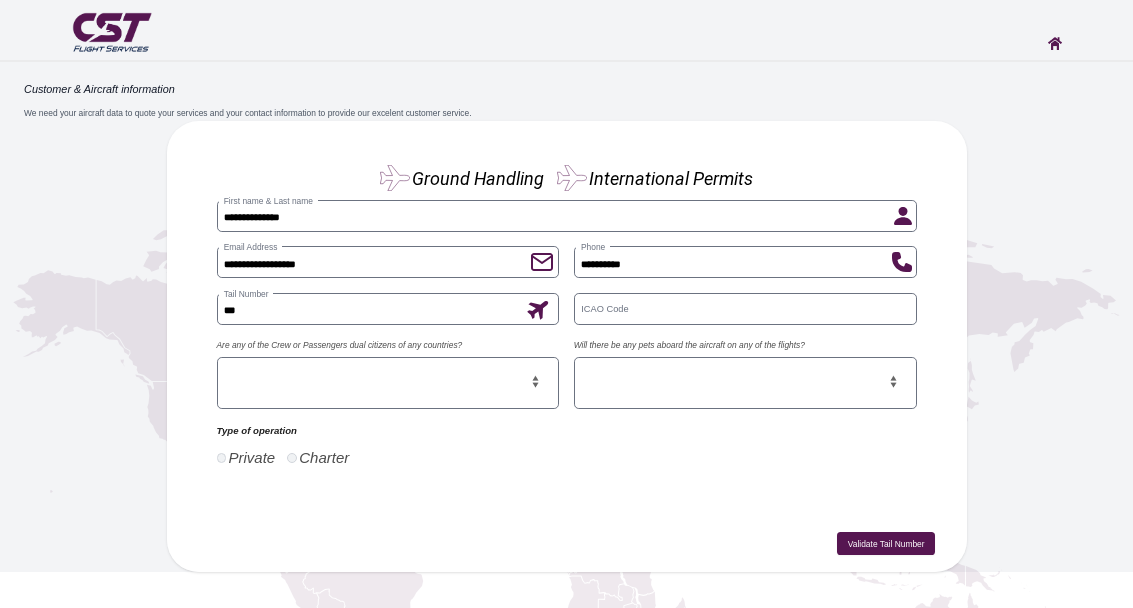 scroll, scrollTop: 218, scrollLeft: 0, axis: vertical 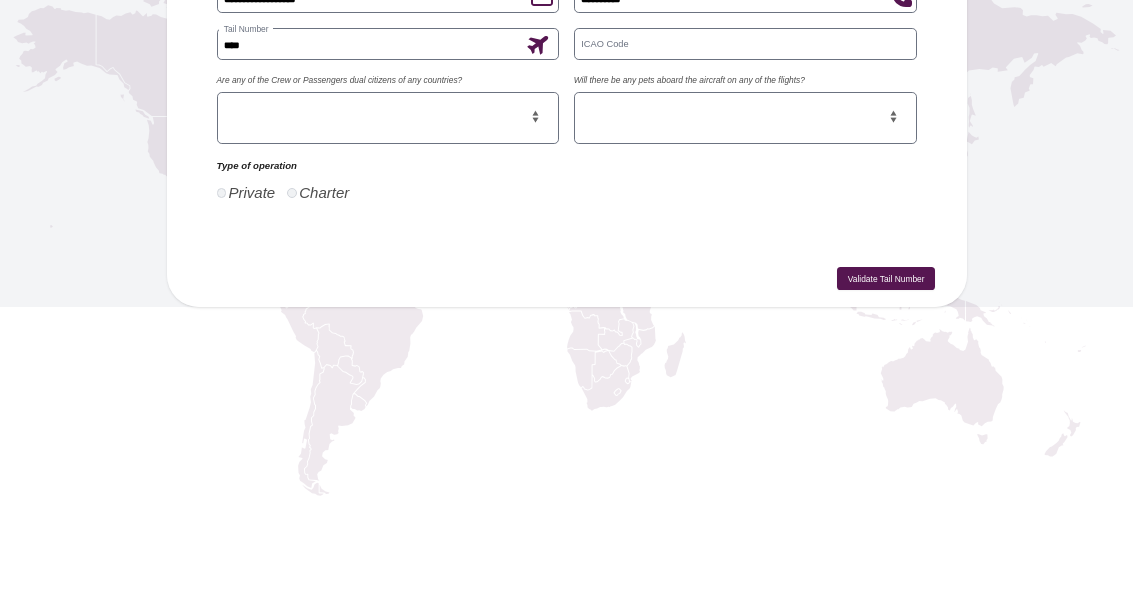 type on "*****" 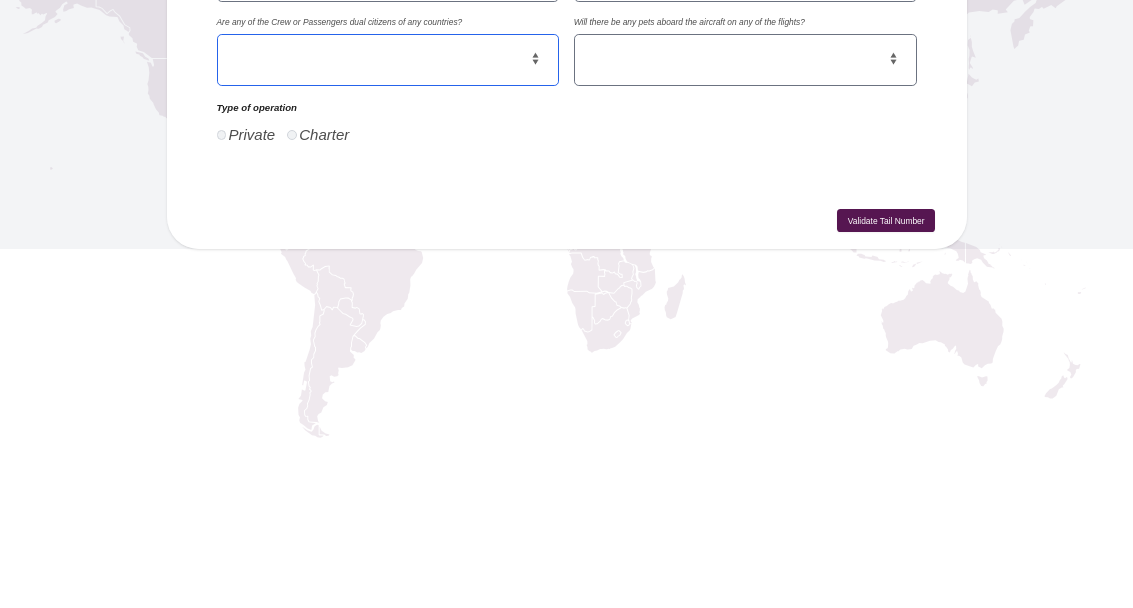 click on "*** **" at bounding box center (388, 165) 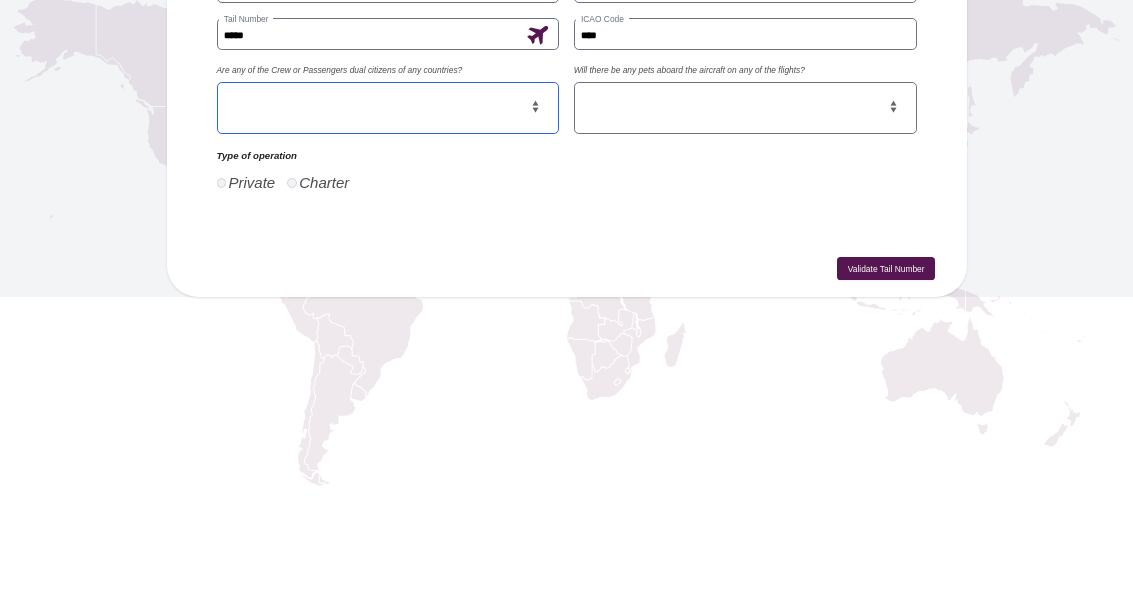 select on "**" 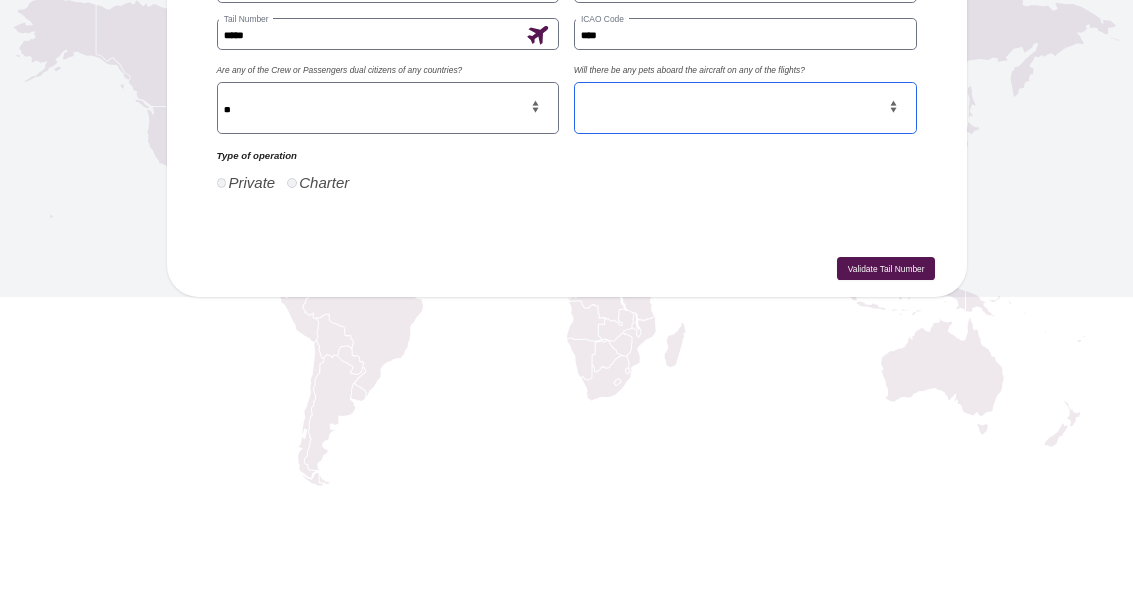 click on "*** **" at bounding box center (745, 109) 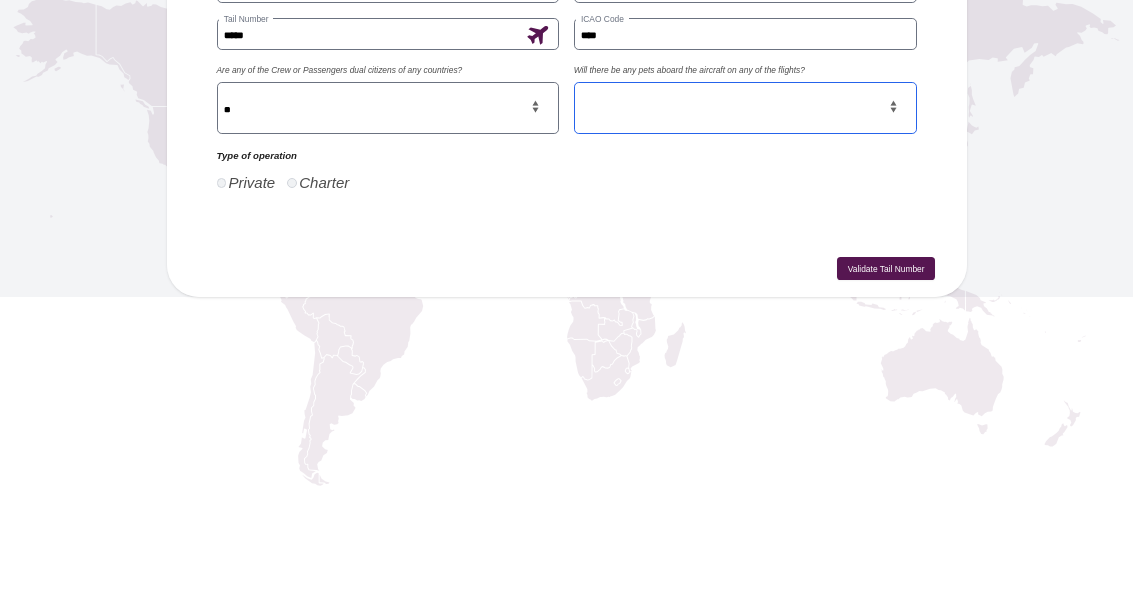 select on "**" 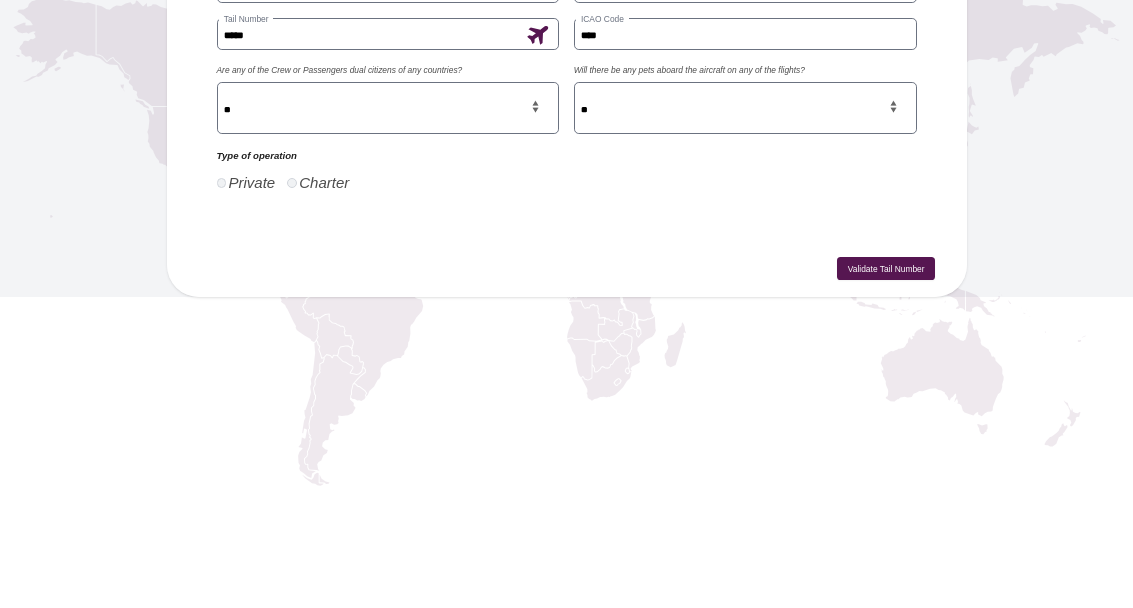 click on "Validate Tail Number" at bounding box center [886, 270] 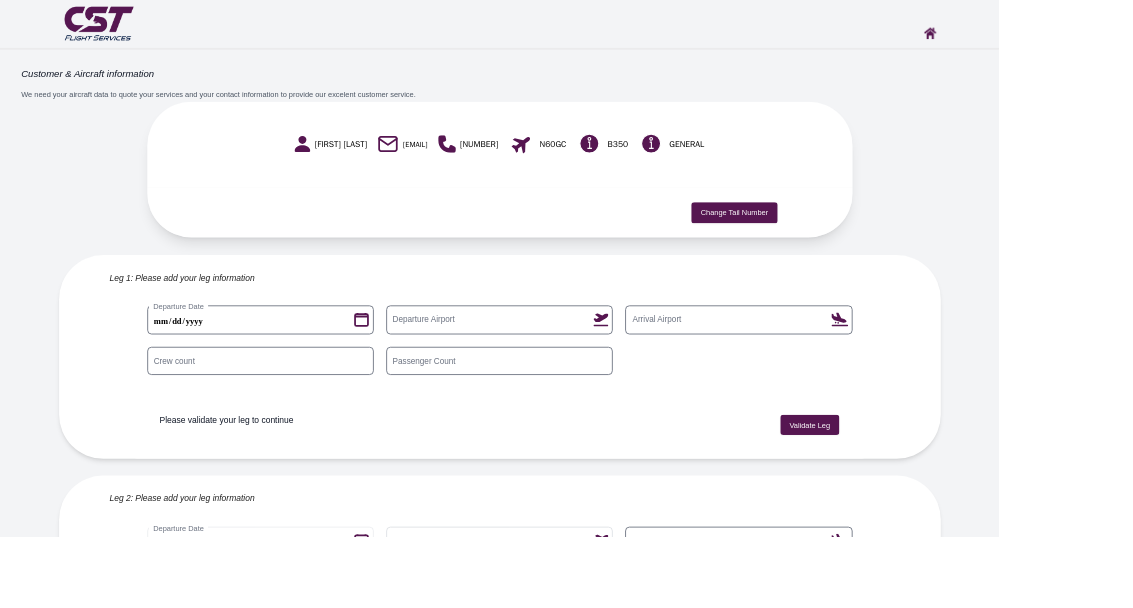 scroll, scrollTop: 0, scrollLeft: 0, axis: both 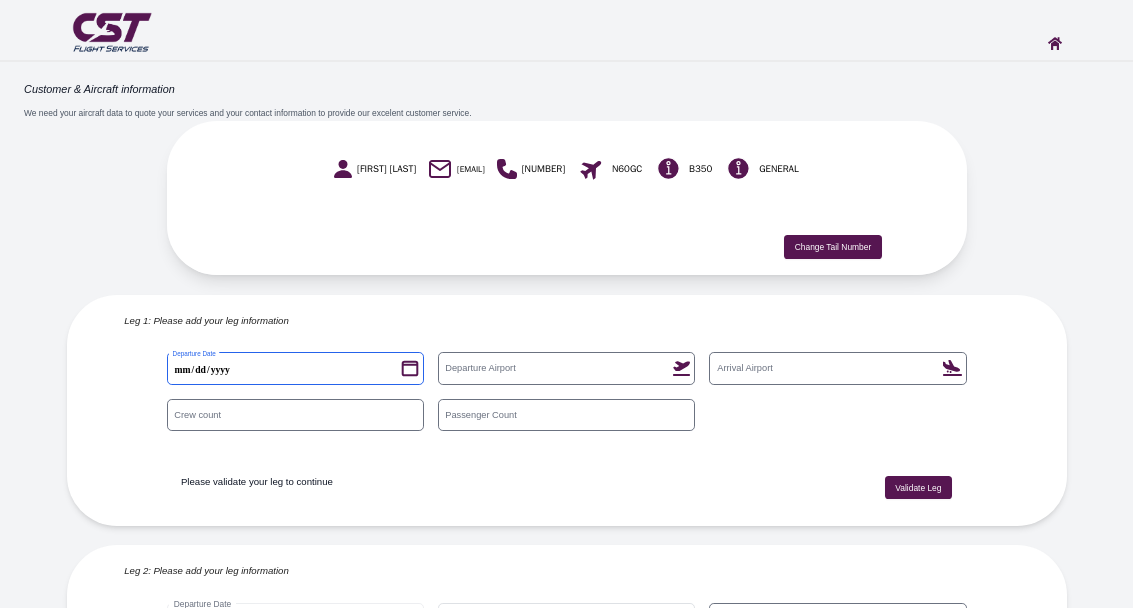 click on "**********" at bounding box center [295, 368] 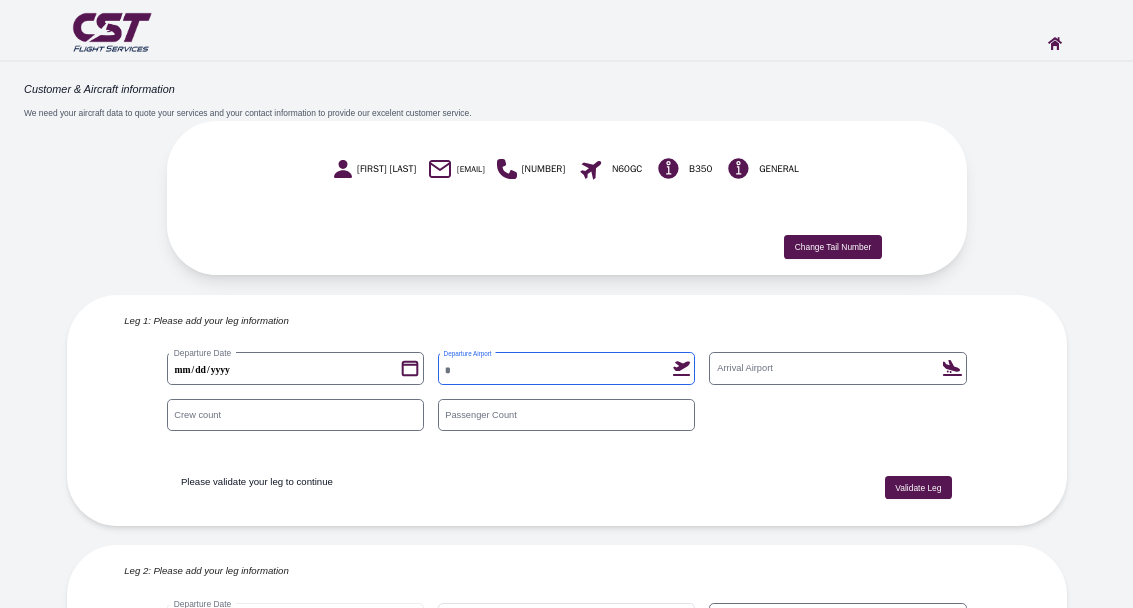 click on "Departure Airport" at bounding box center (566, 368) 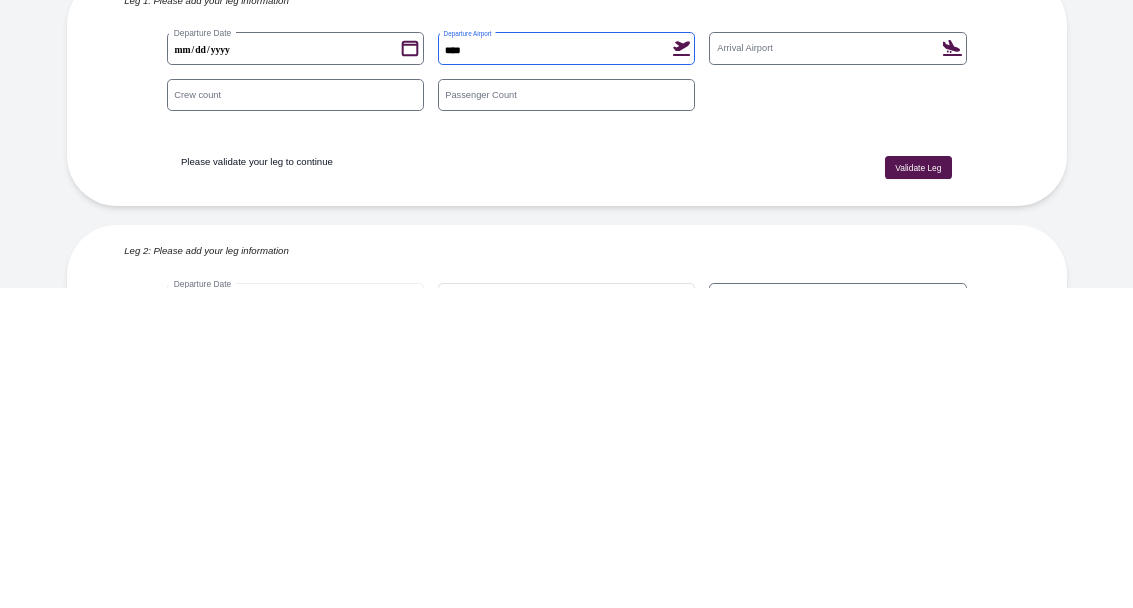 type on "****" 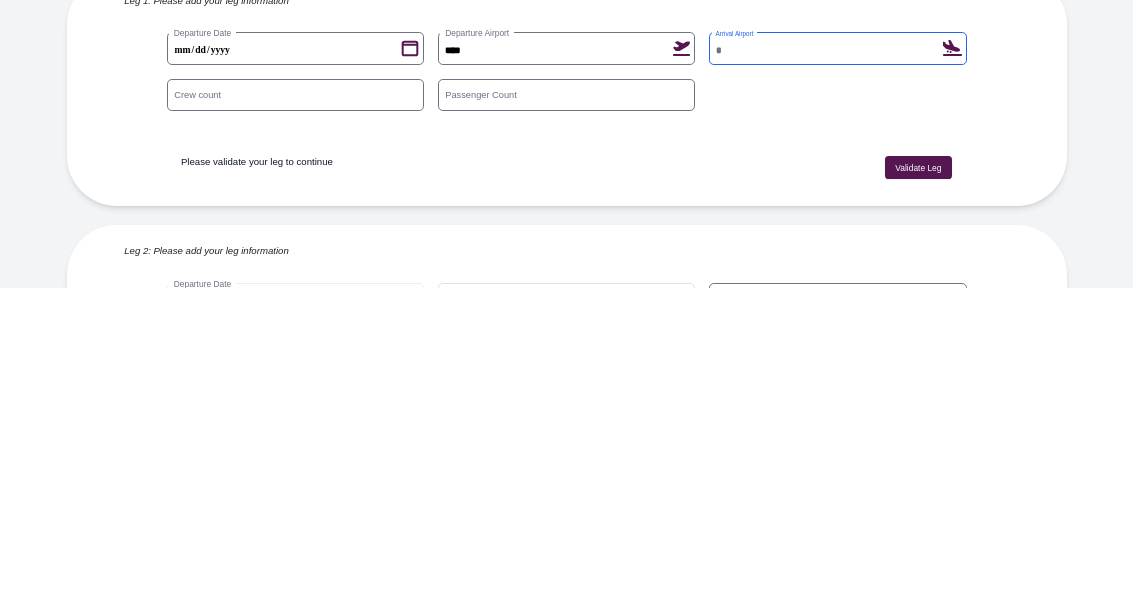 click on "Arrival Airport" at bounding box center (837, 368) 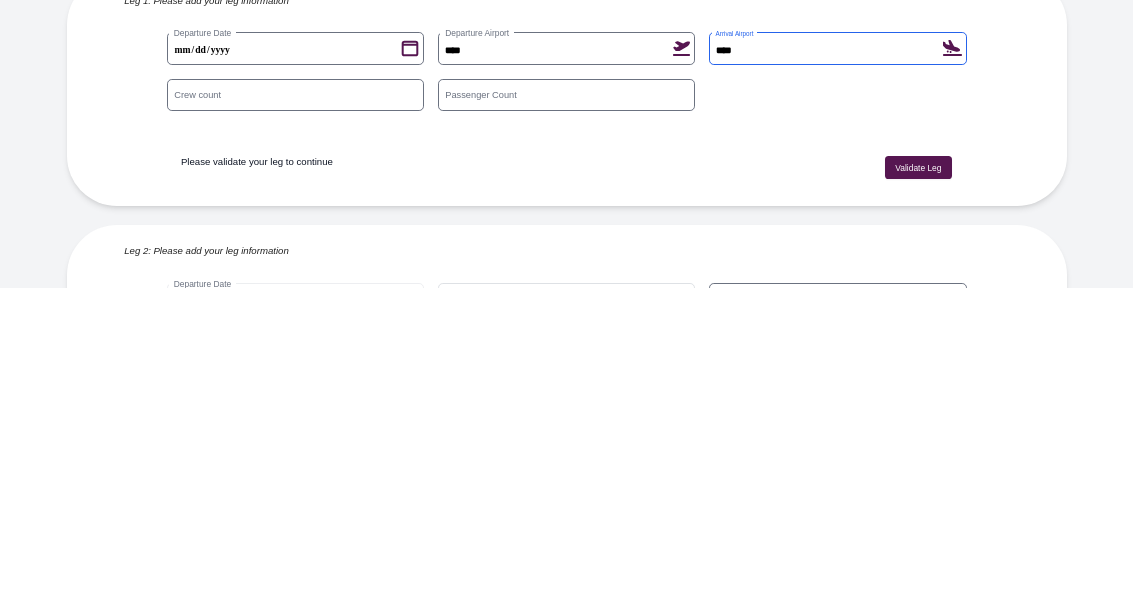 scroll, scrollTop: 209, scrollLeft: 0, axis: vertical 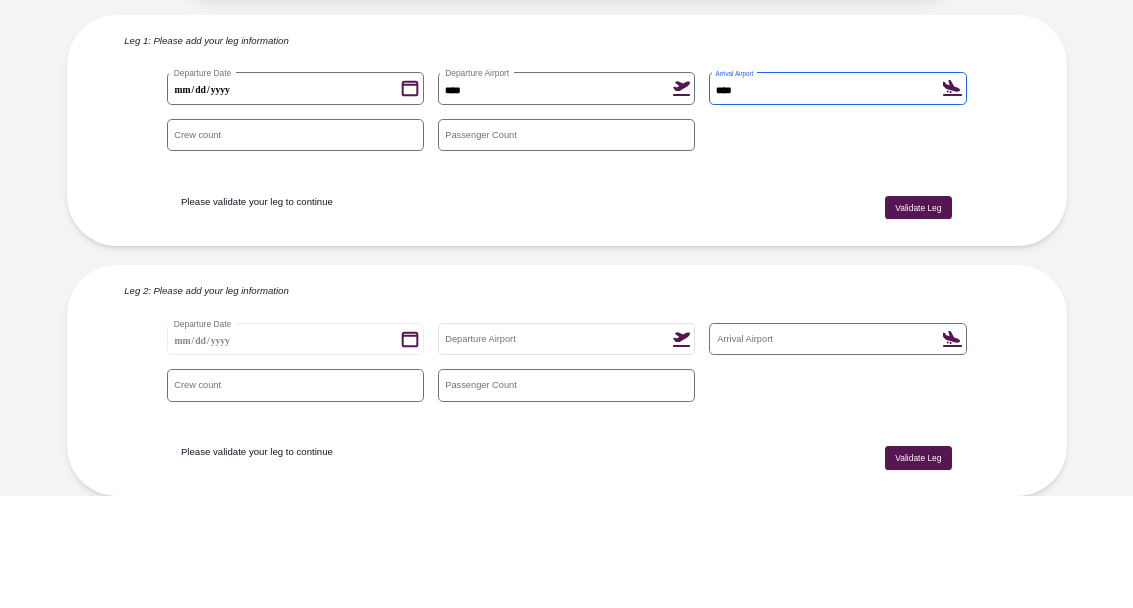 type on "****" 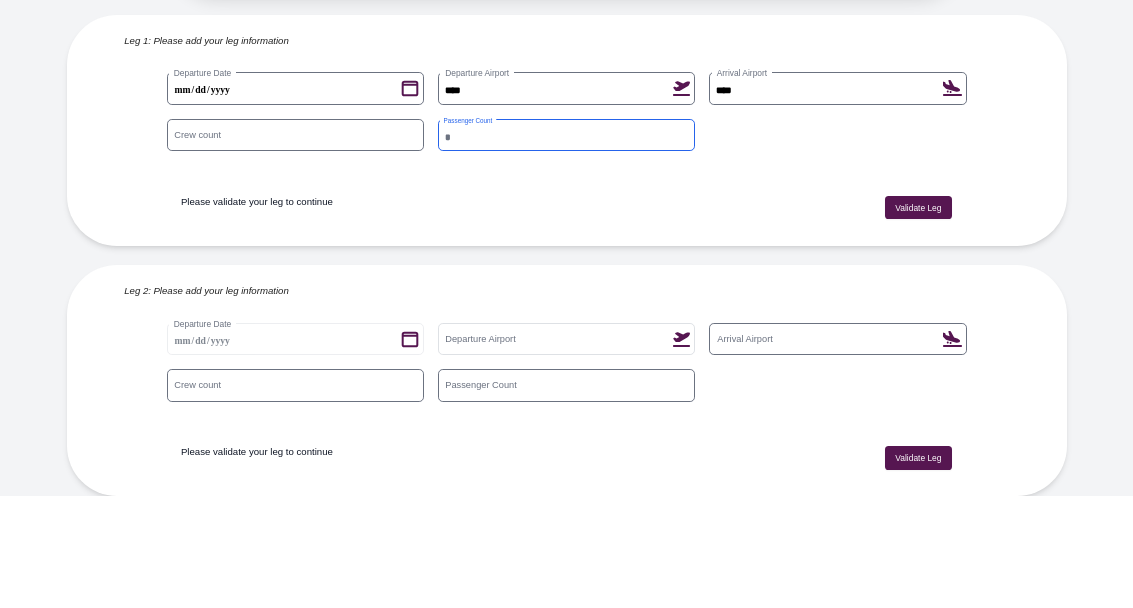 click on "*" at bounding box center (566, 247) 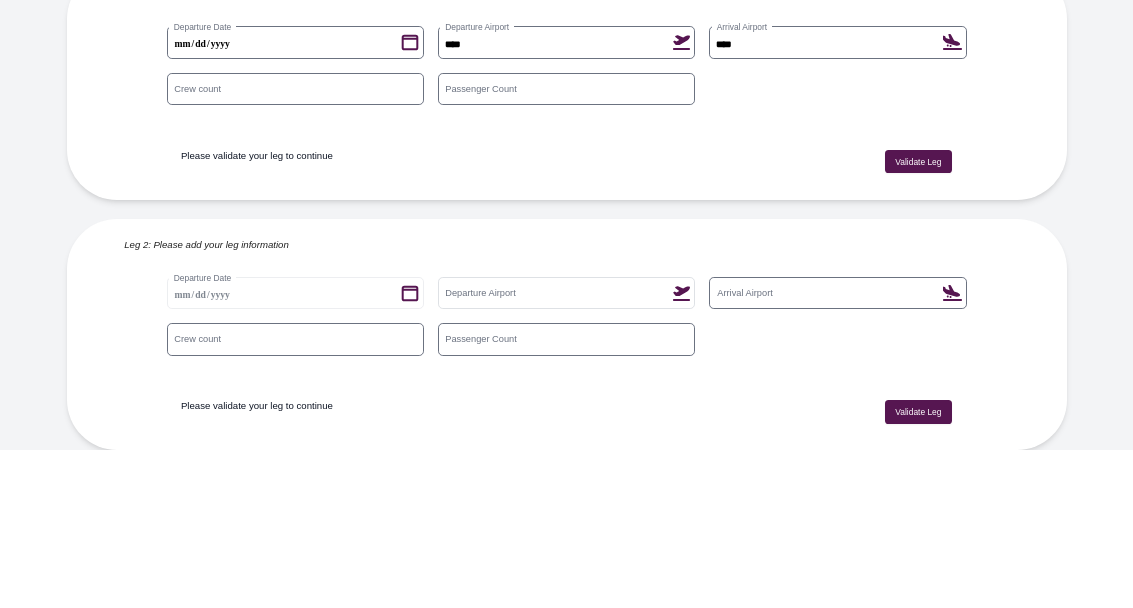 scroll, scrollTop: 209, scrollLeft: 0, axis: vertical 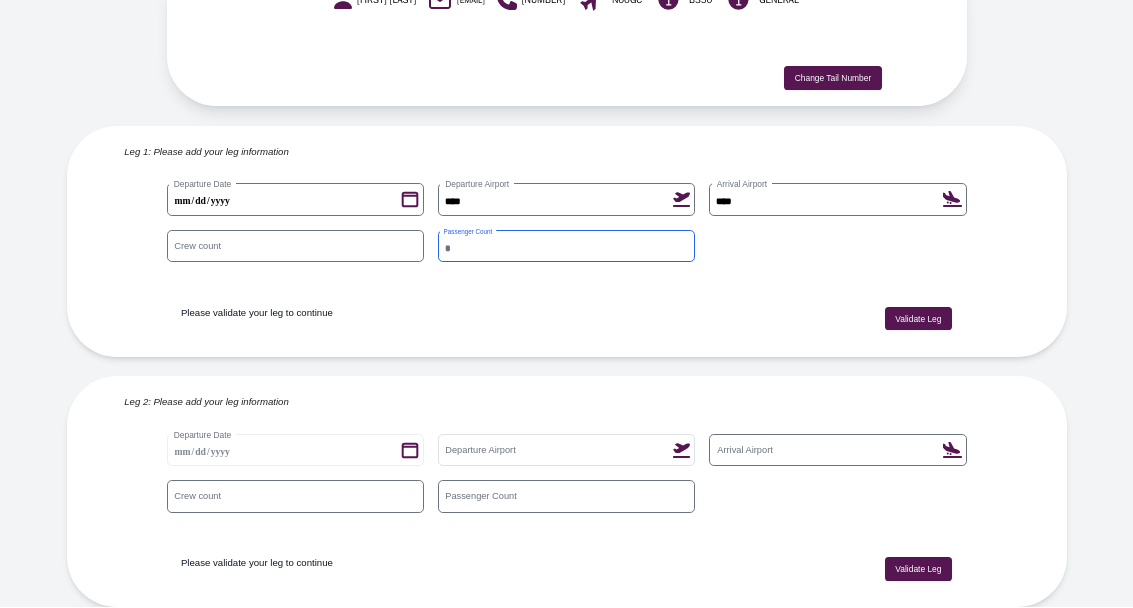 type on "*" 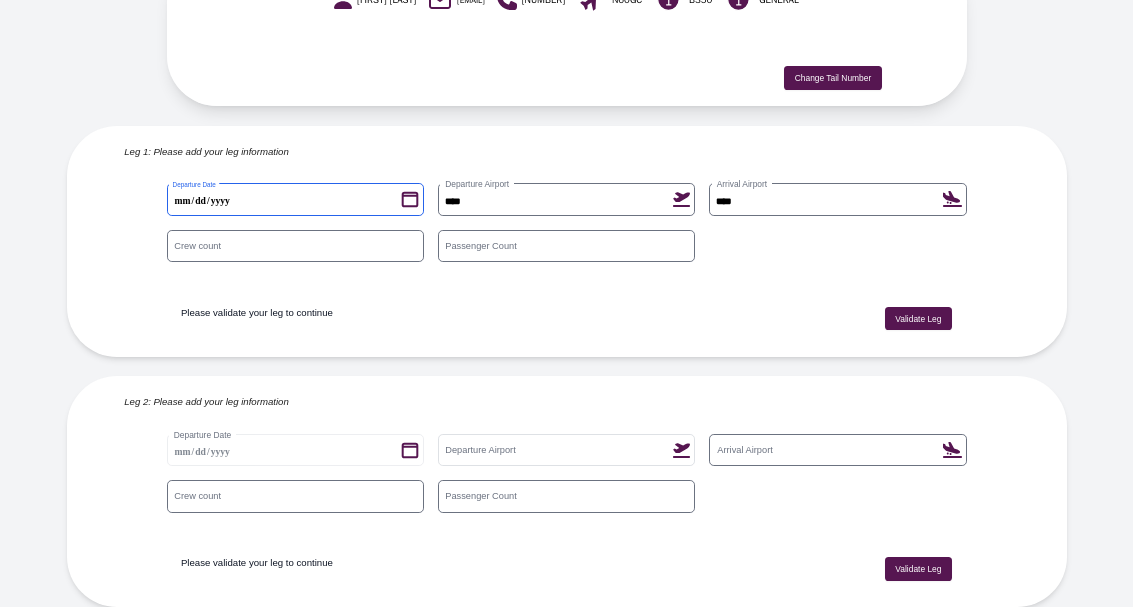 click on "**********" at bounding box center (295, 200) 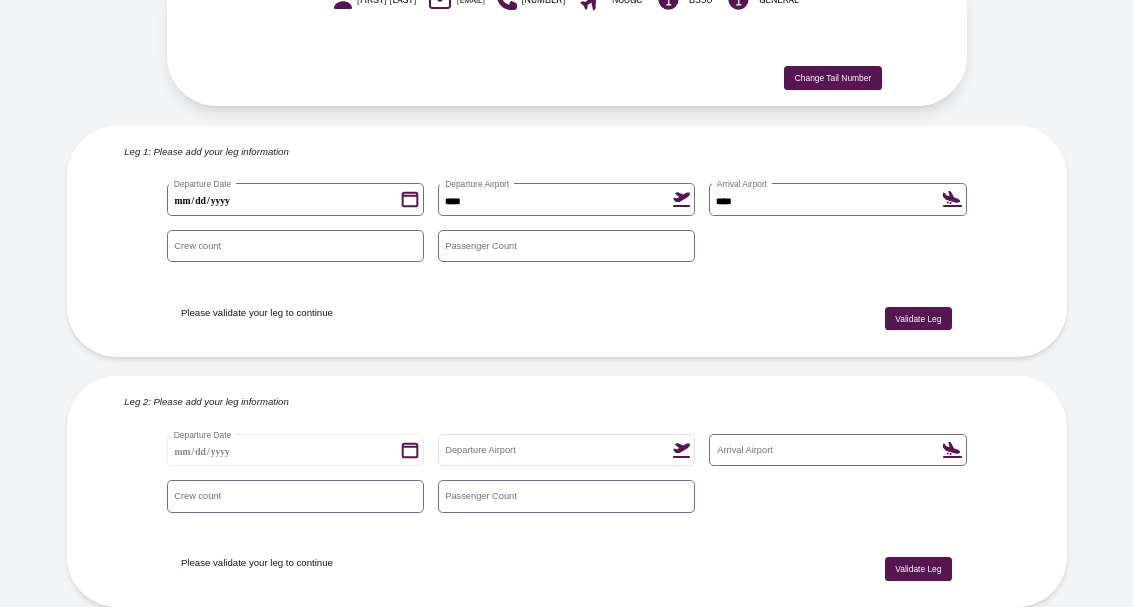click on "Validate Leg" at bounding box center (918, 320) 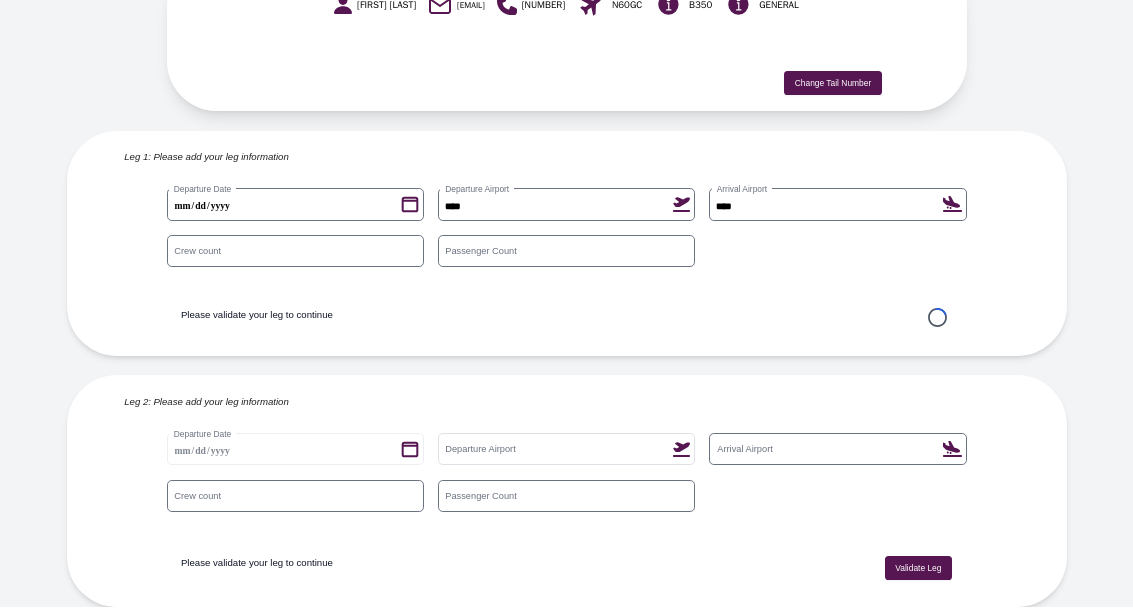 scroll, scrollTop: 202, scrollLeft: 0, axis: vertical 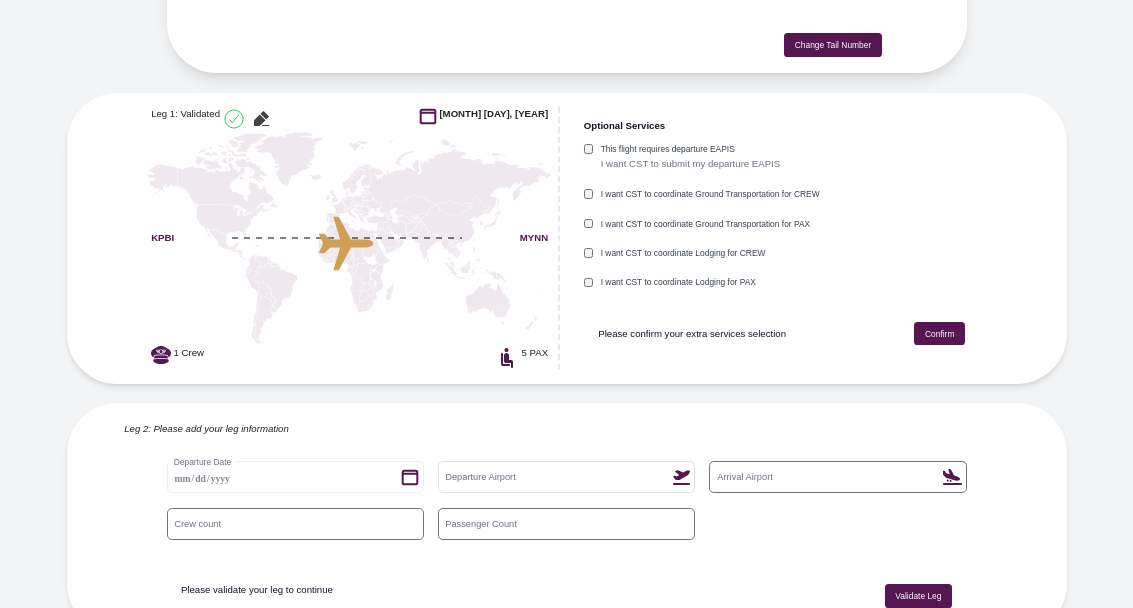 click on "This flight requires departure EAPIS I want CST to submit my departure EAPIS" at bounding box center (782, 163) 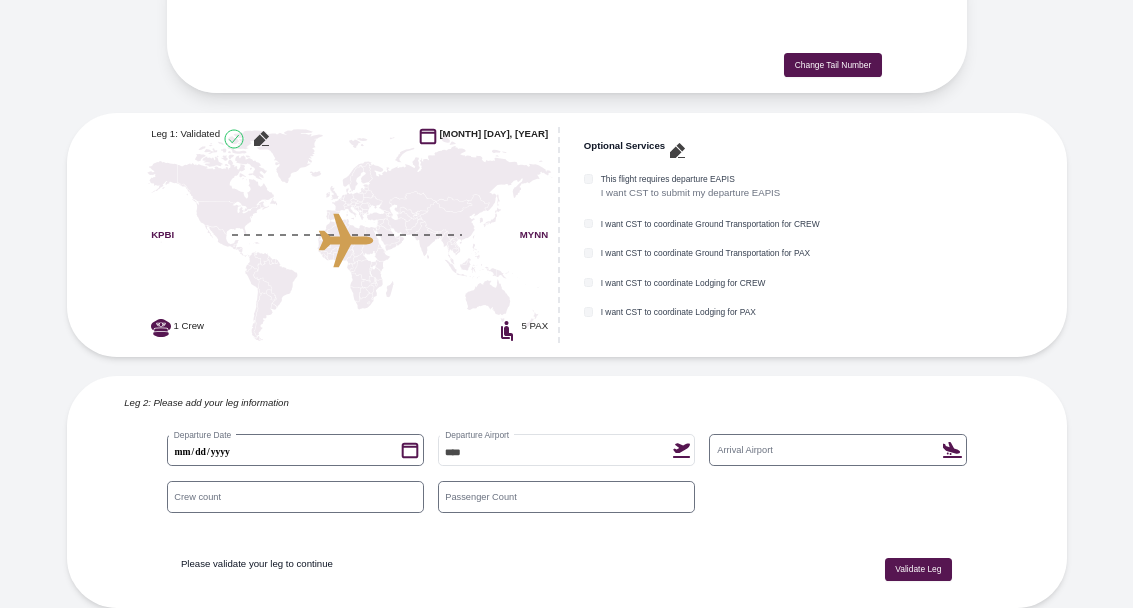 scroll, scrollTop: 219, scrollLeft: 0, axis: vertical 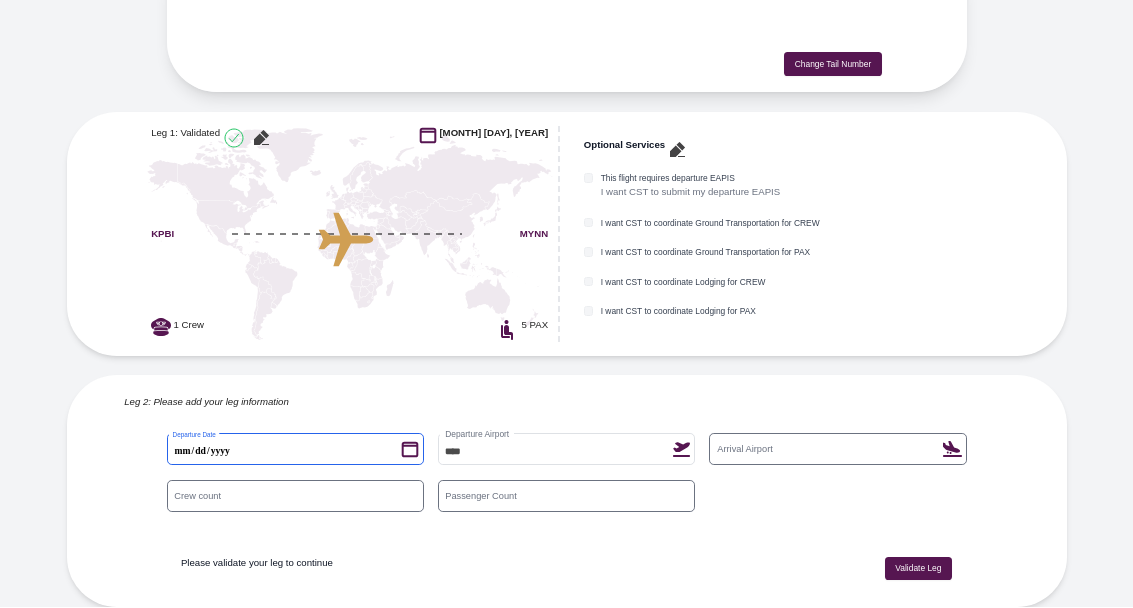 click on "**********" at bounding box center (295, 450) 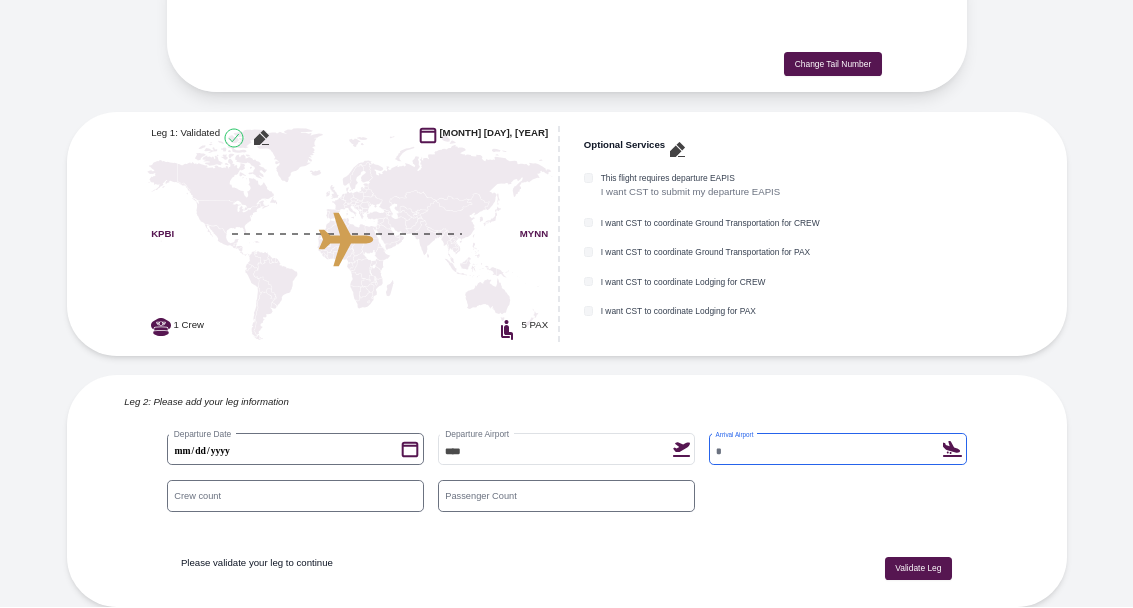 click on "Arrival Airport" at bounding box center (837, 450) 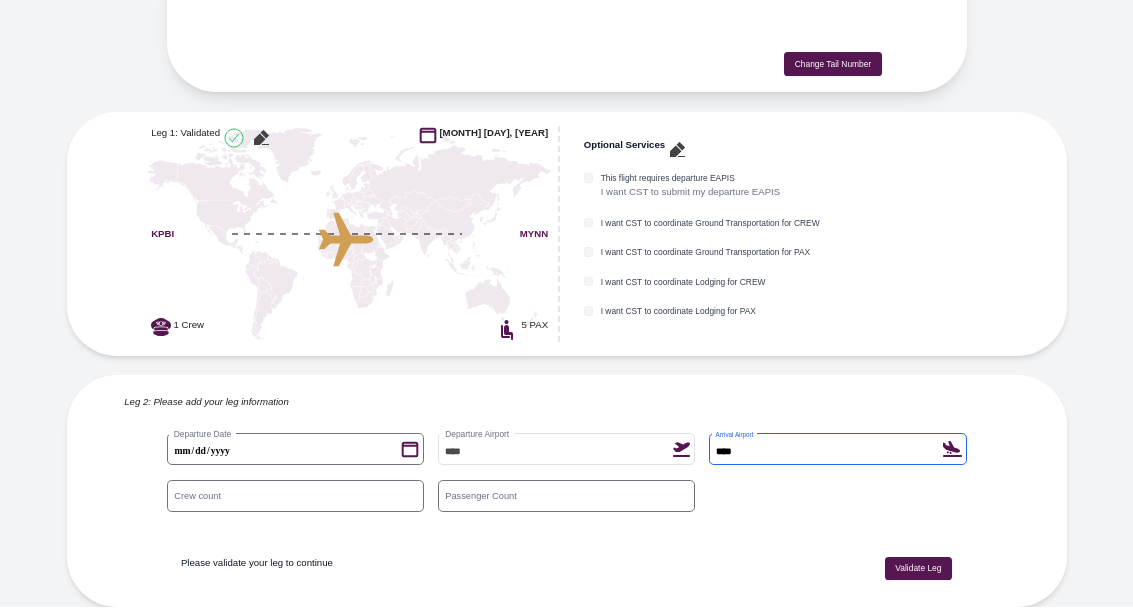 type on "****" 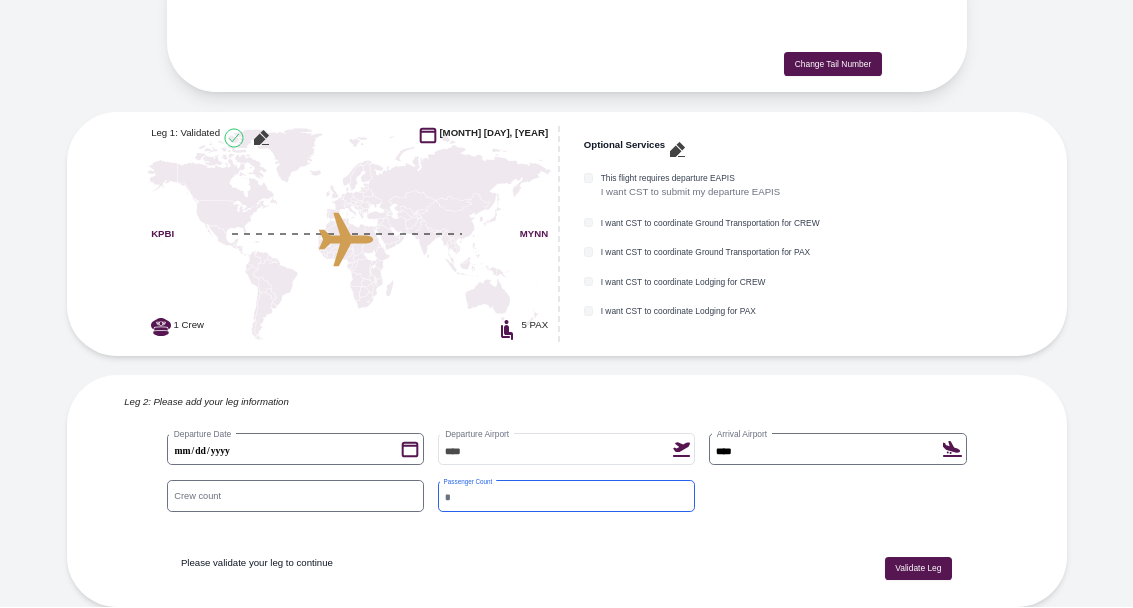 click on "*" at bounding box center (566, 497) 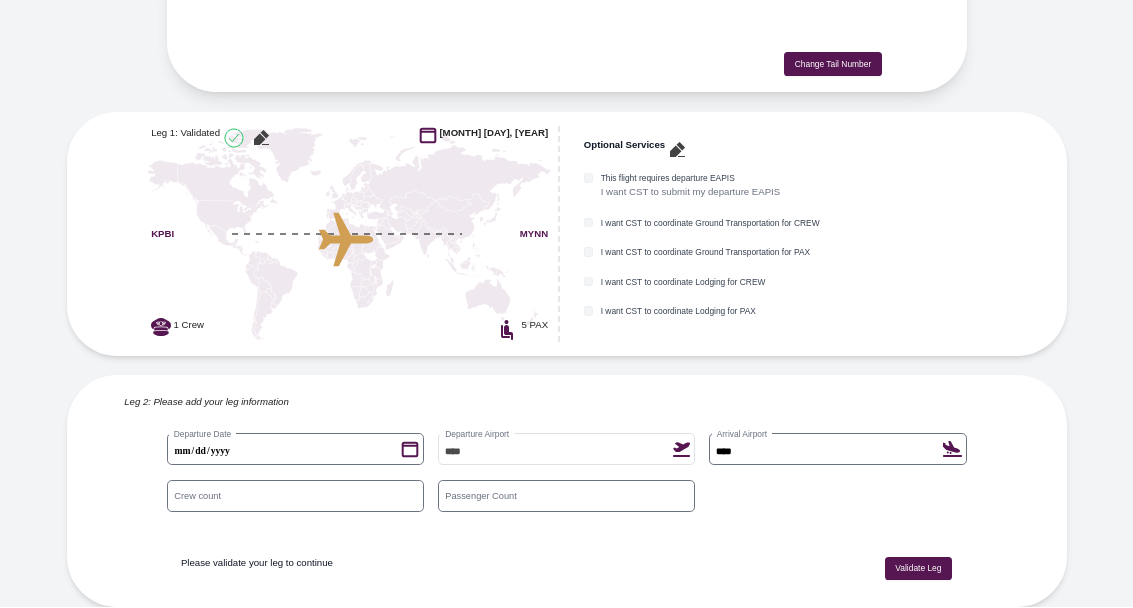 click on "Validate Leg" at bounding box center (918, 570) 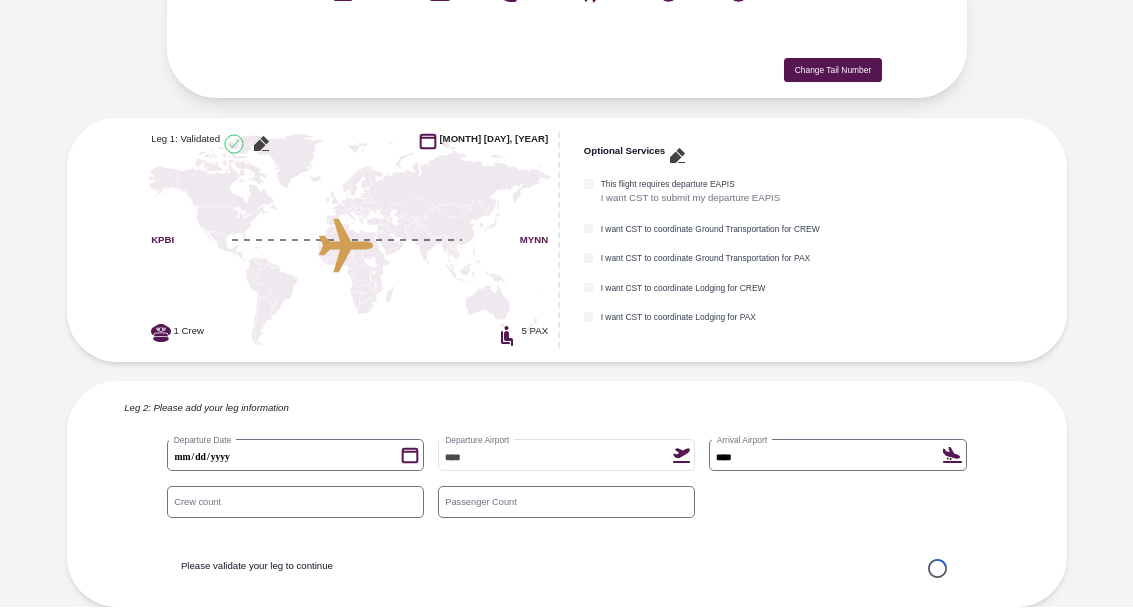 scroll, scrollTop: 213, scrollLeft: 0, axis: vertical 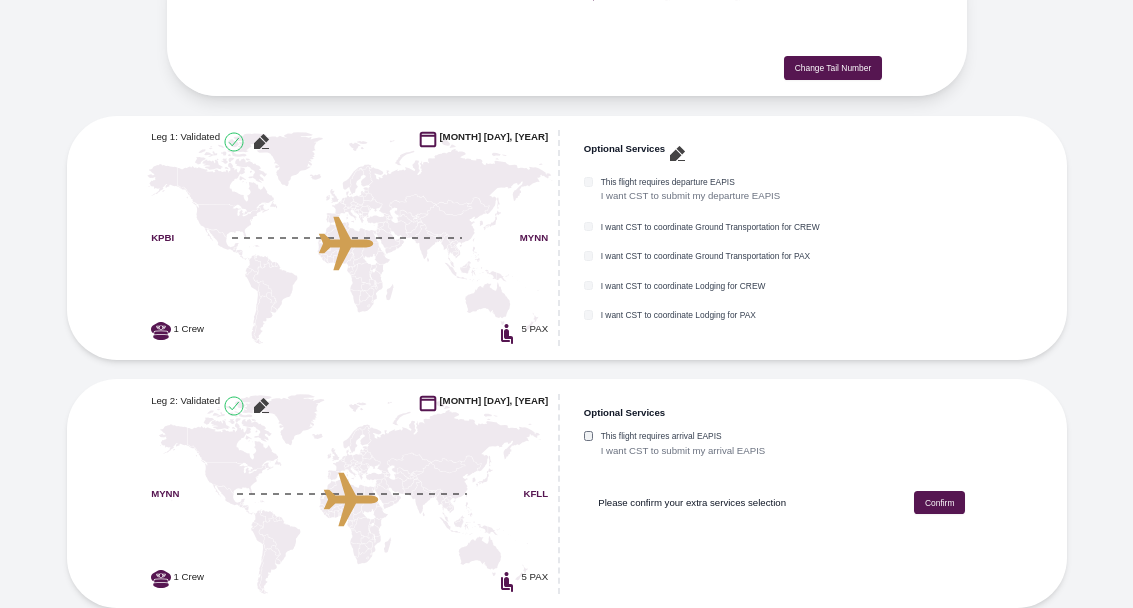 click on "This flight requires arrival EAPIS" at bounding box center [683, 436] 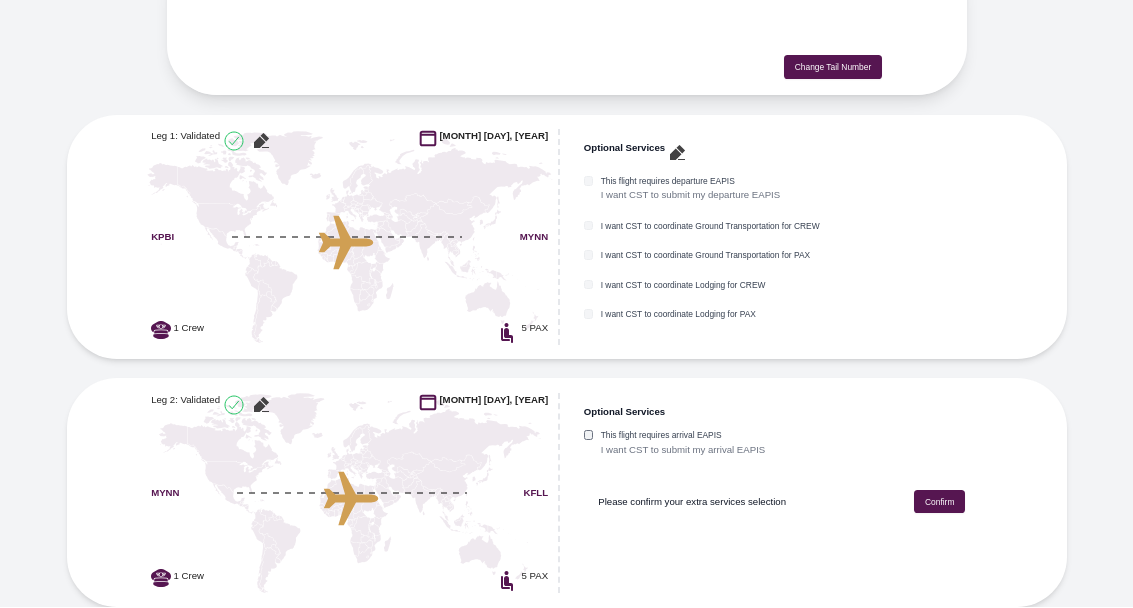 click on "Confirm" at bounding box center [939, 503] 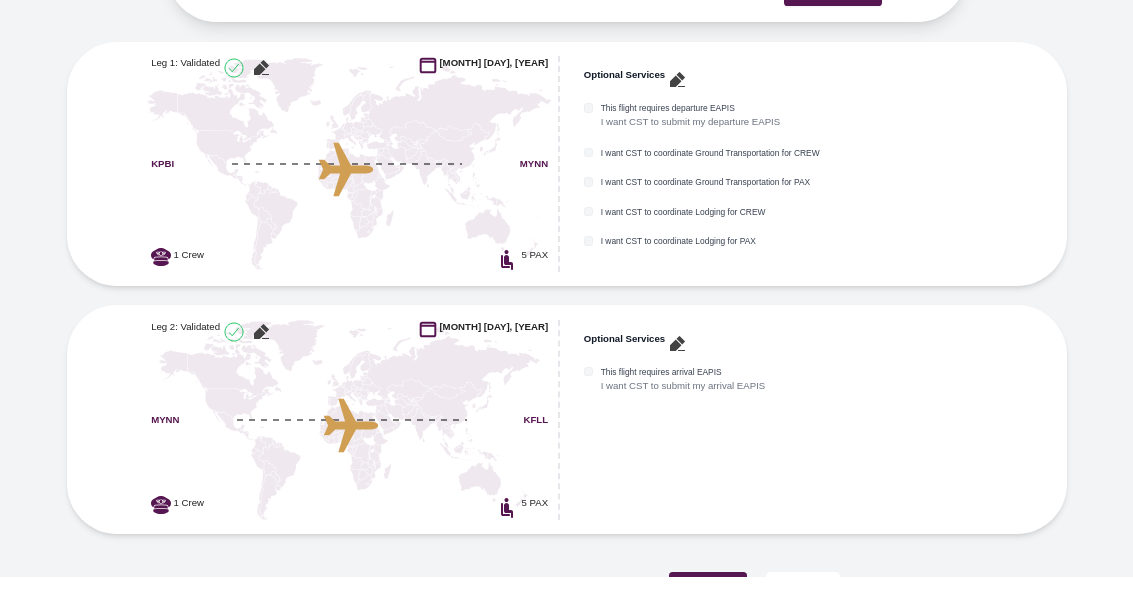 scroll, scrollTop: 221, scrollLeft: 0, axis: vertical 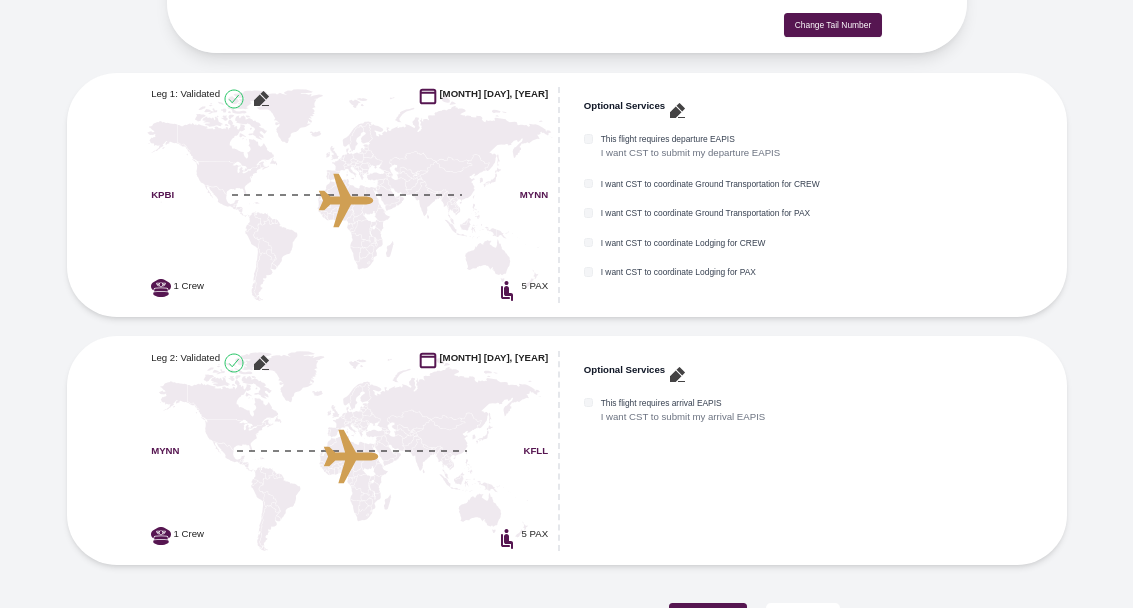click on "Quote Request" at bounding box center [708, 617] 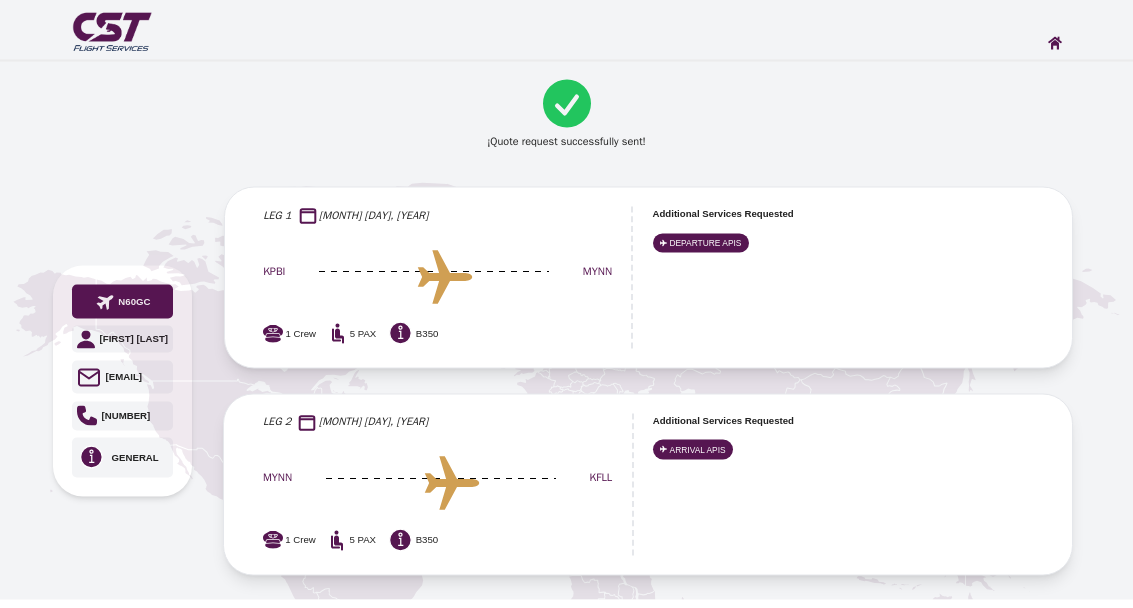scroll, scrollTop: 0, scrollLeft: 0, axis: both 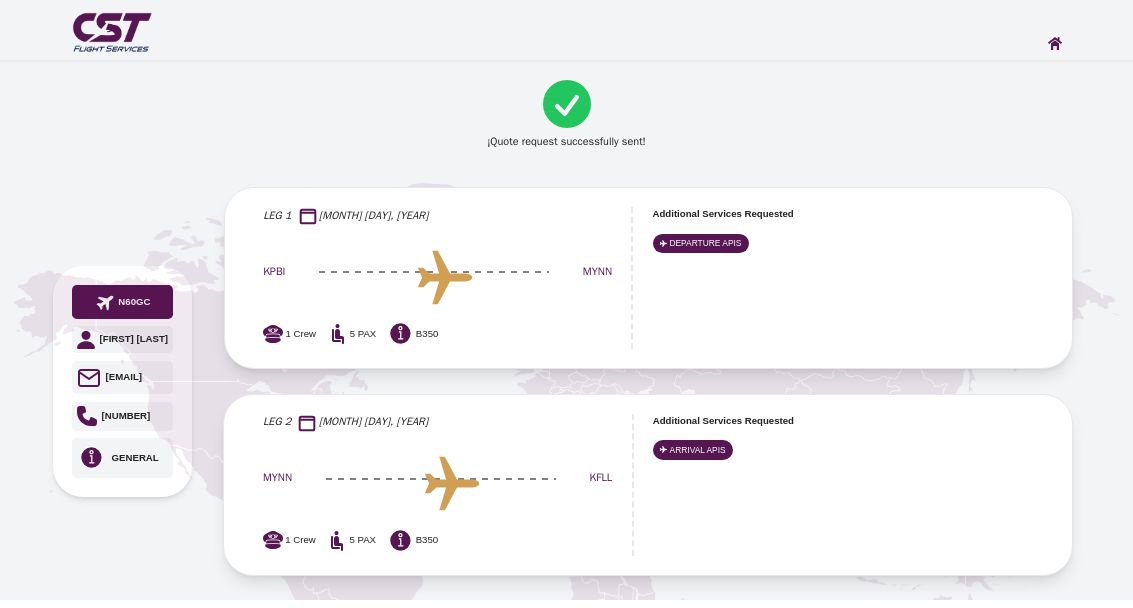 click 